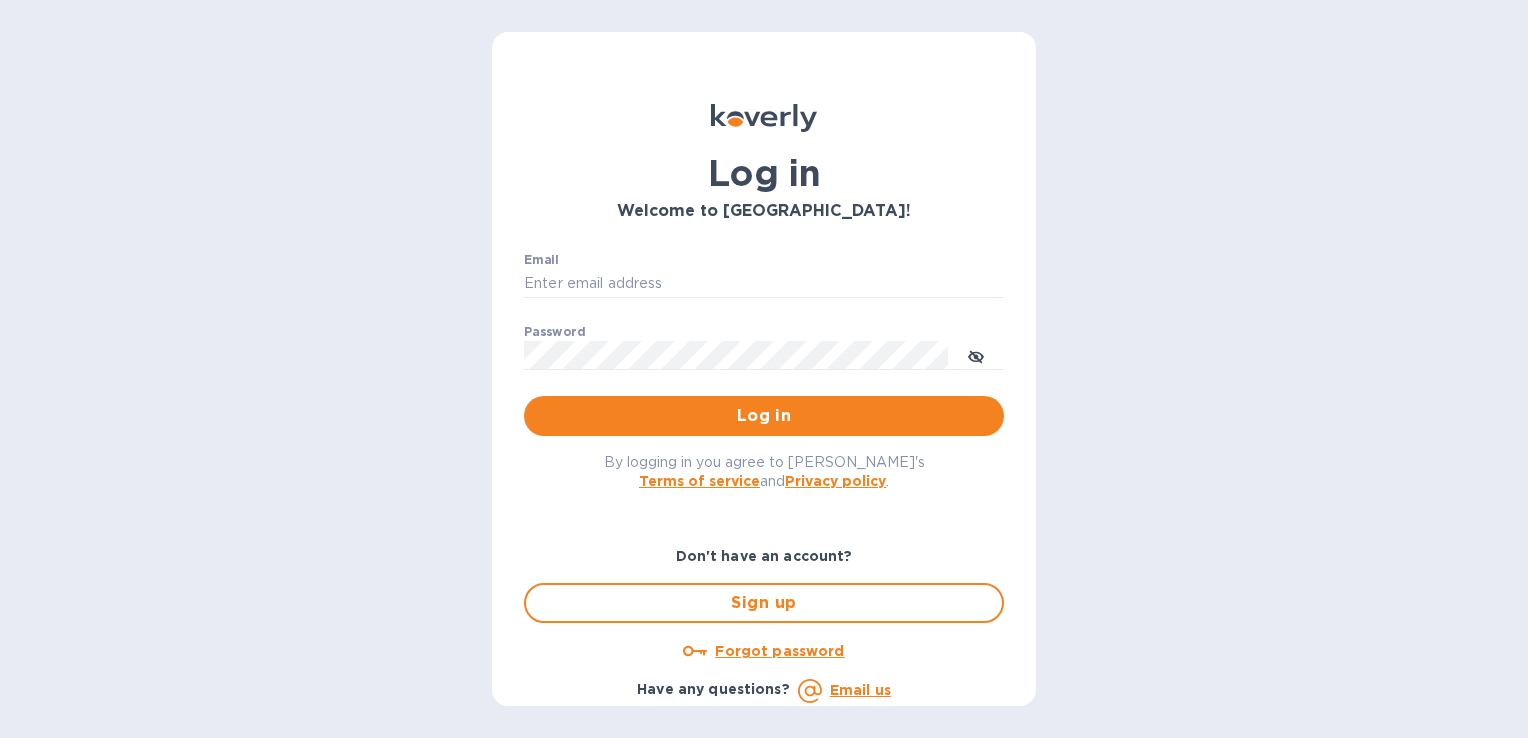 scroll, scrollTop: 0, scrollLeft: 0, axis: both 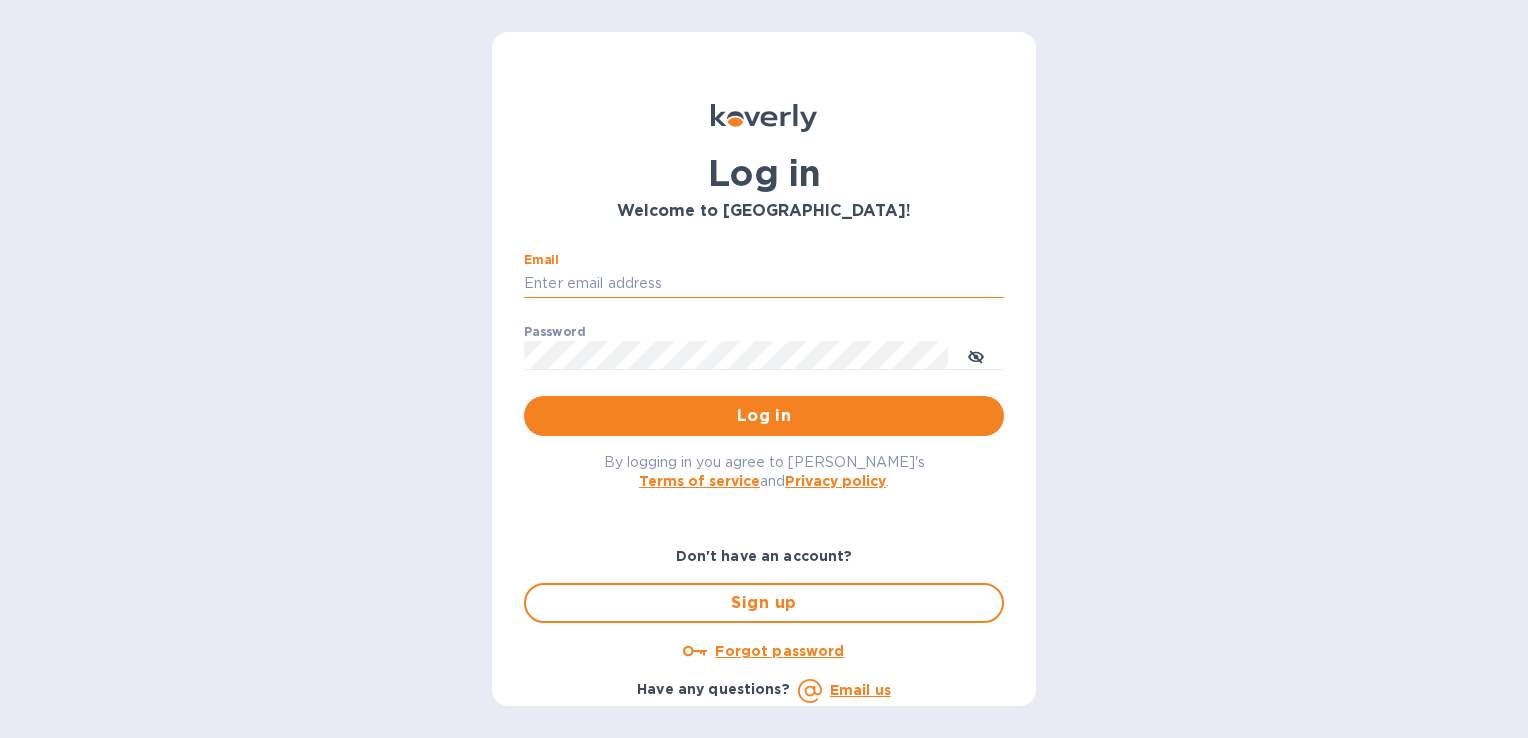 click on "Email" at bounding box center [764, 284] 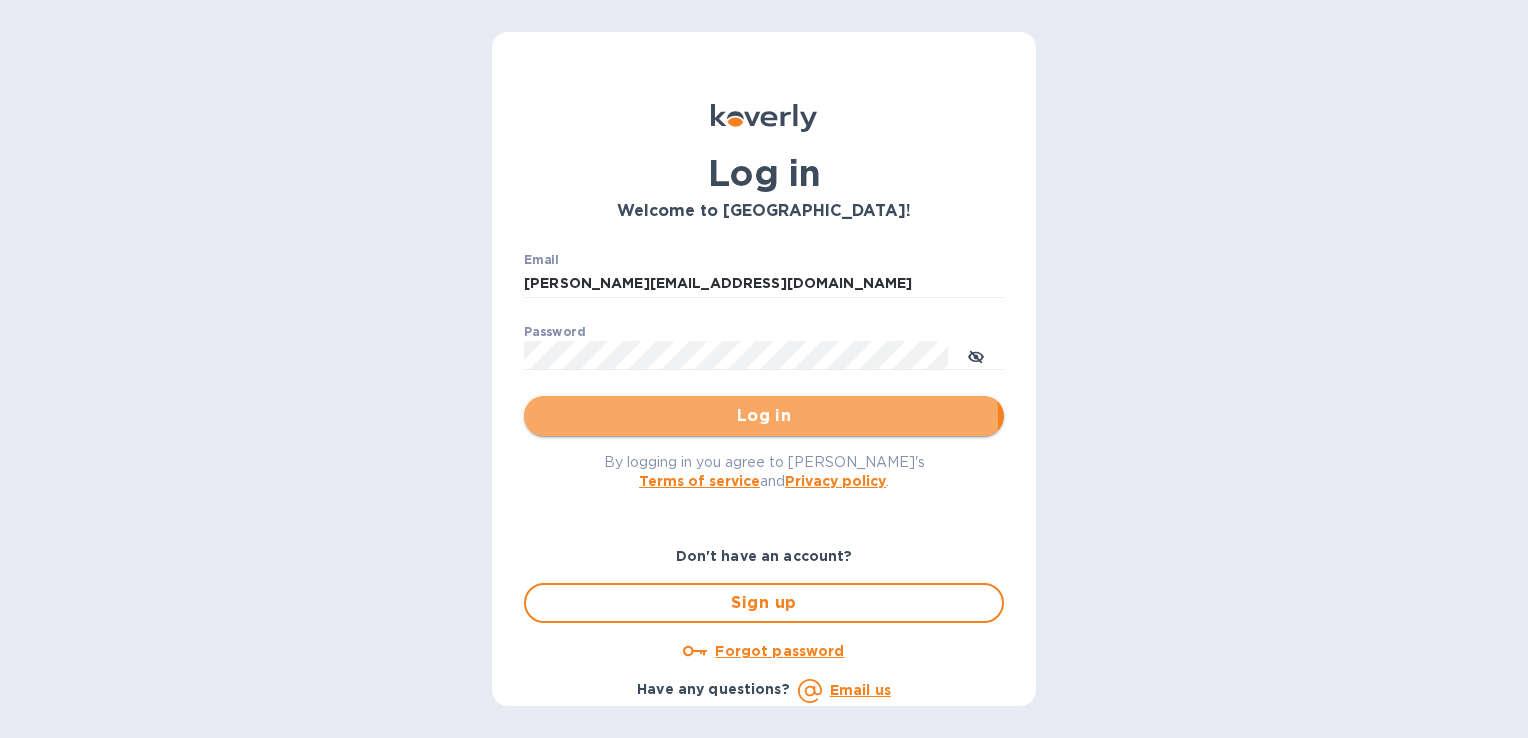 click on "Log in" at bounding box center [764, 416] 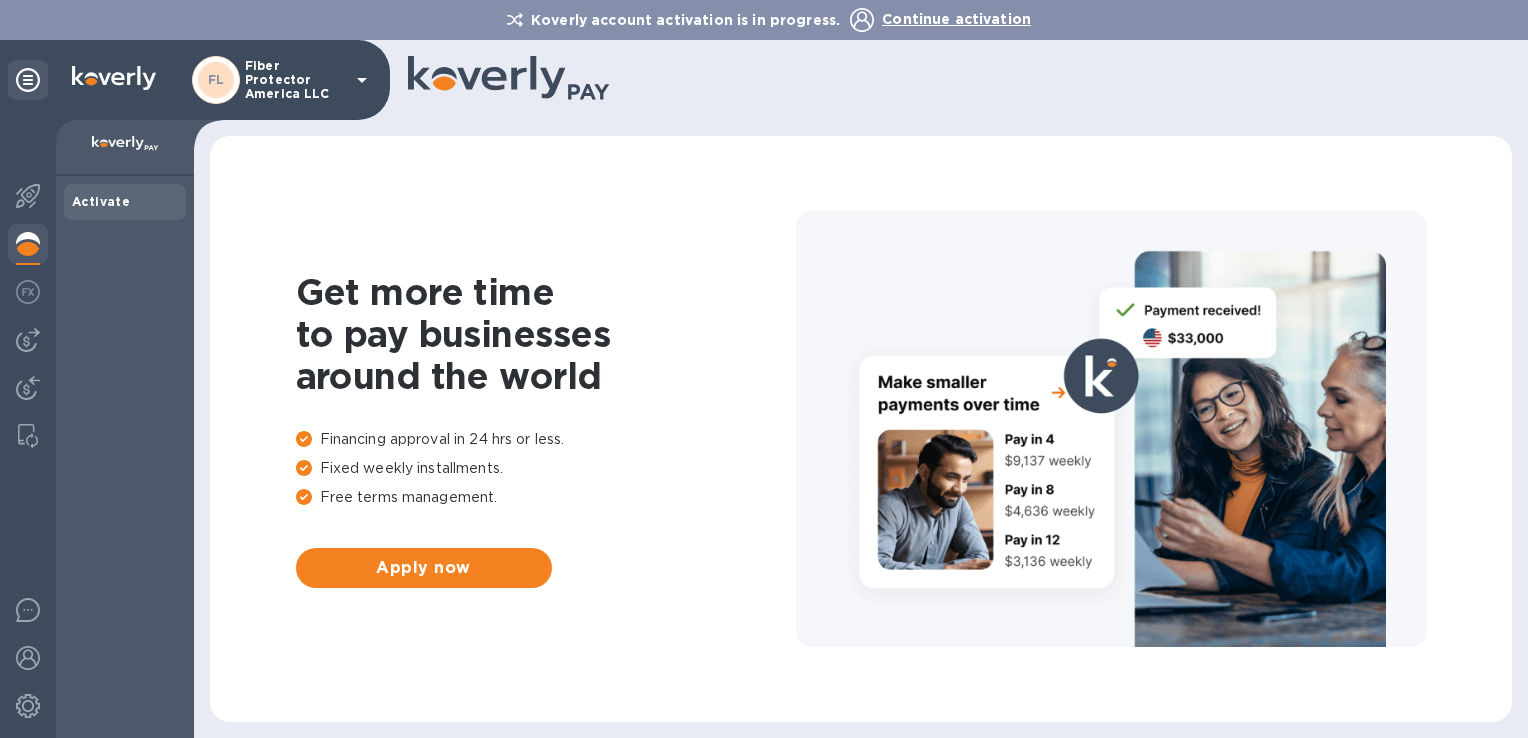 click on "Activate" at bounding box center [101, 201] 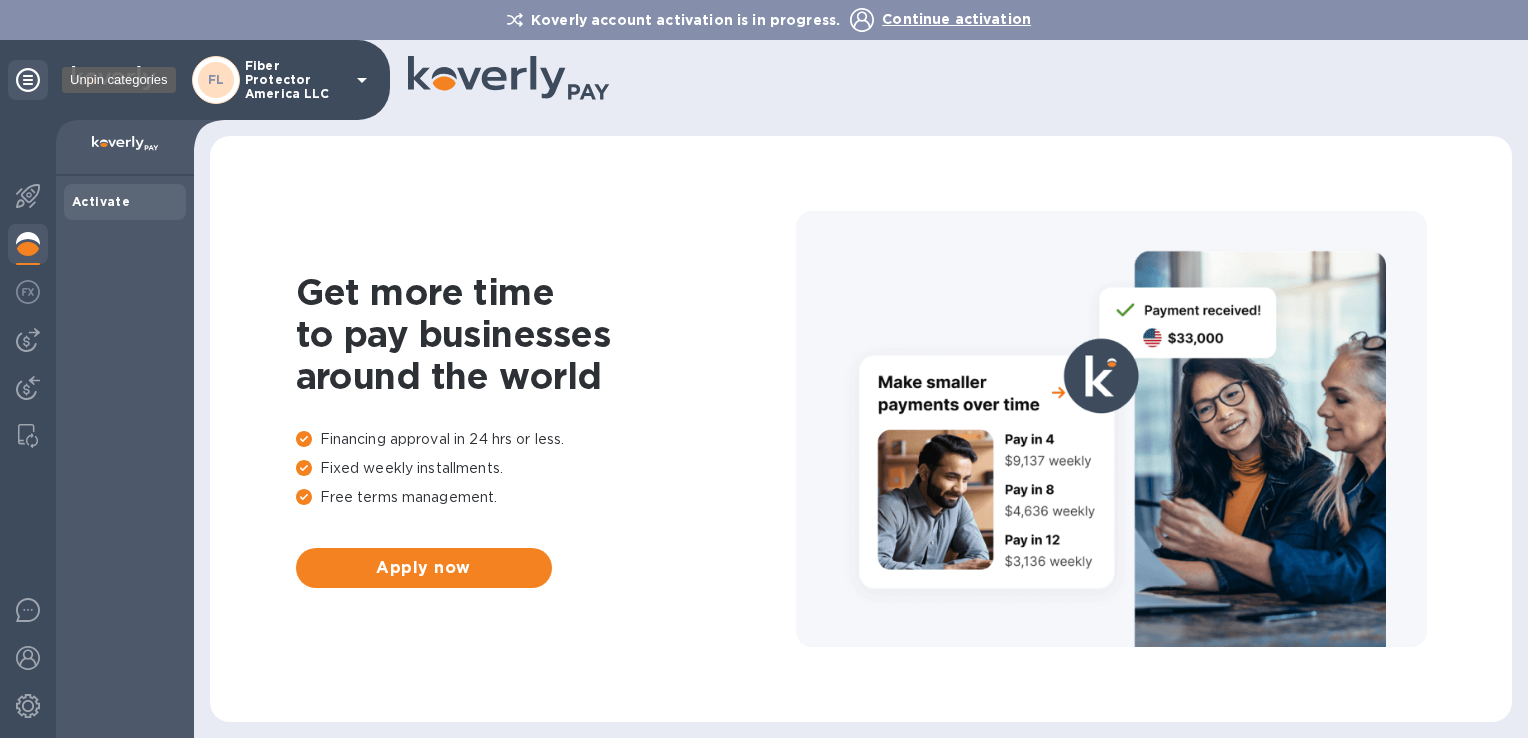 click 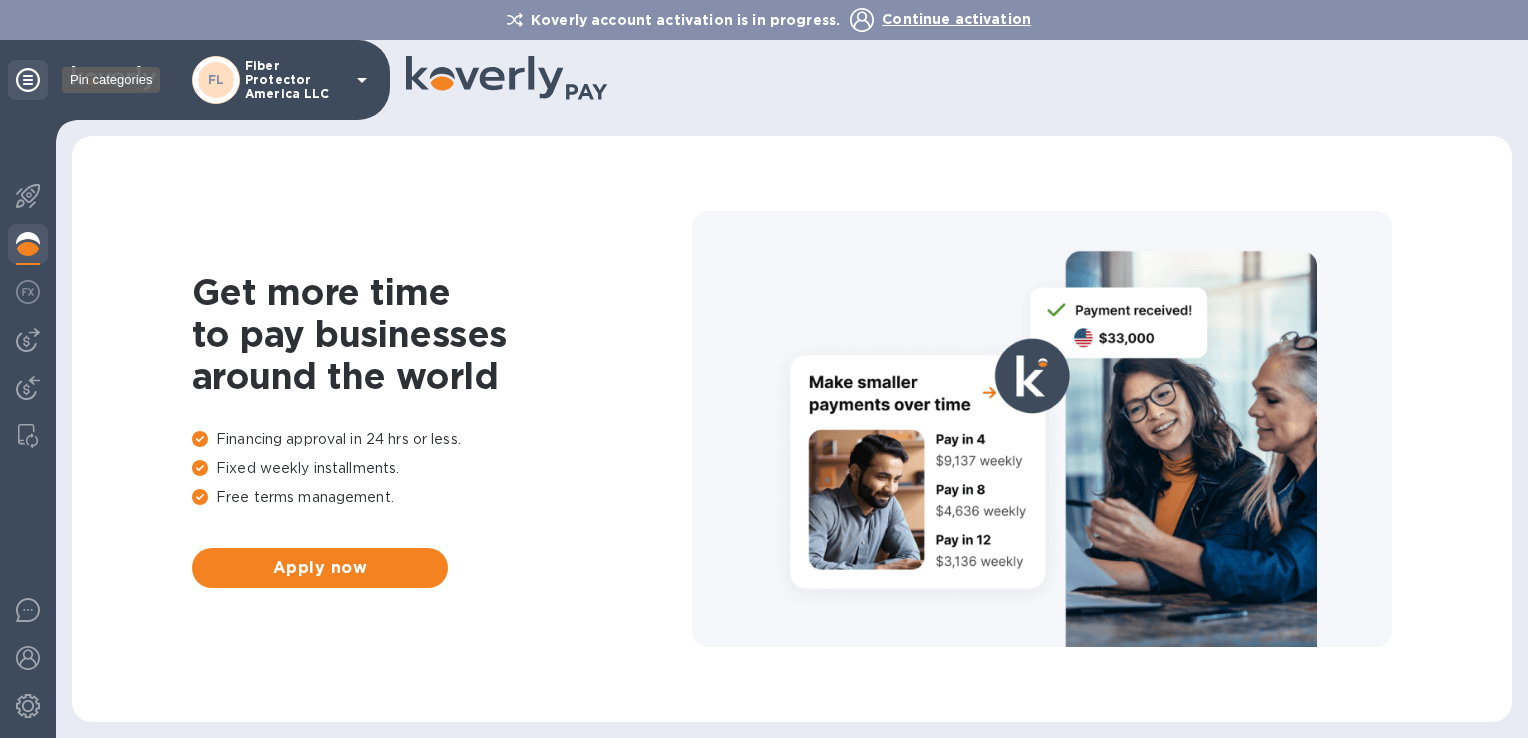 click 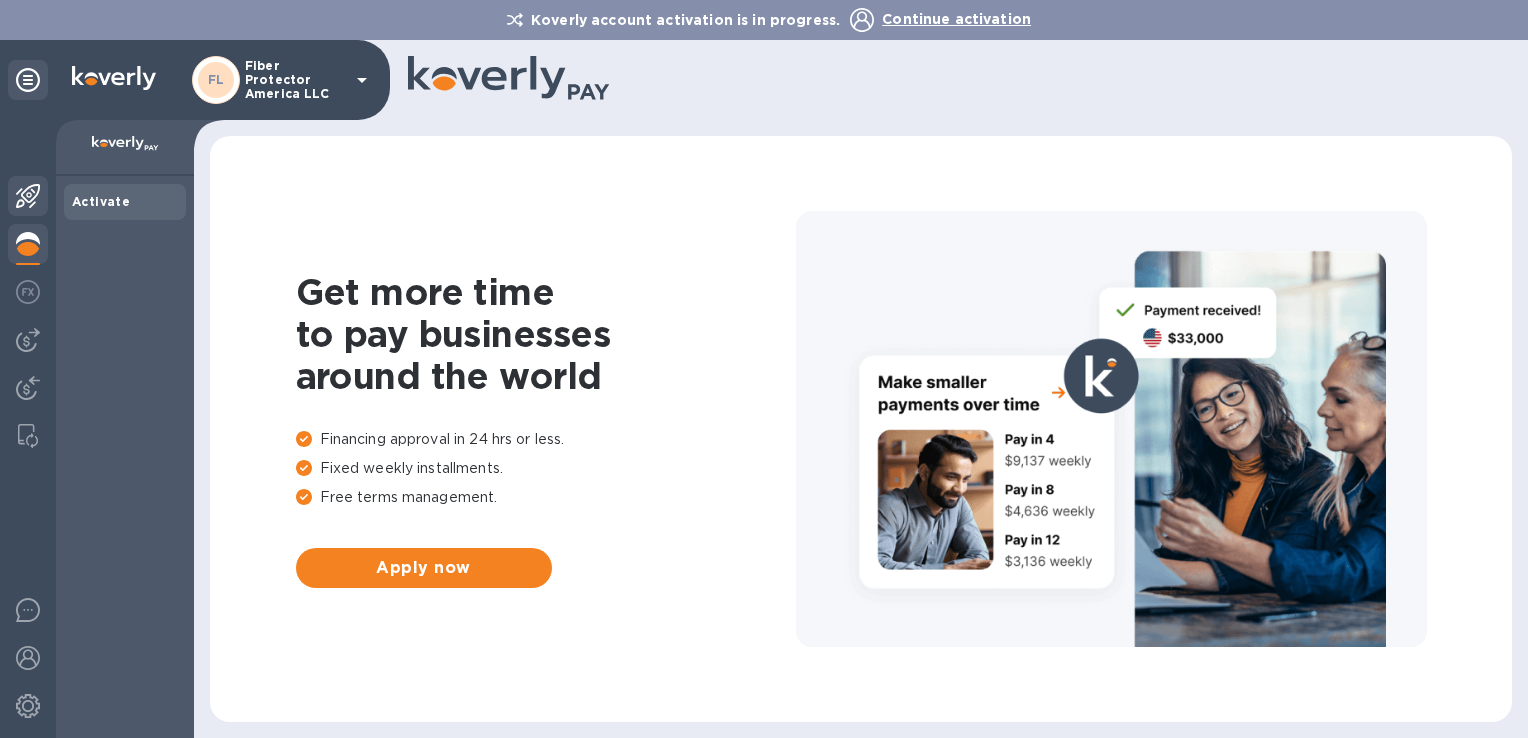 click at bounding box center (28, 196) 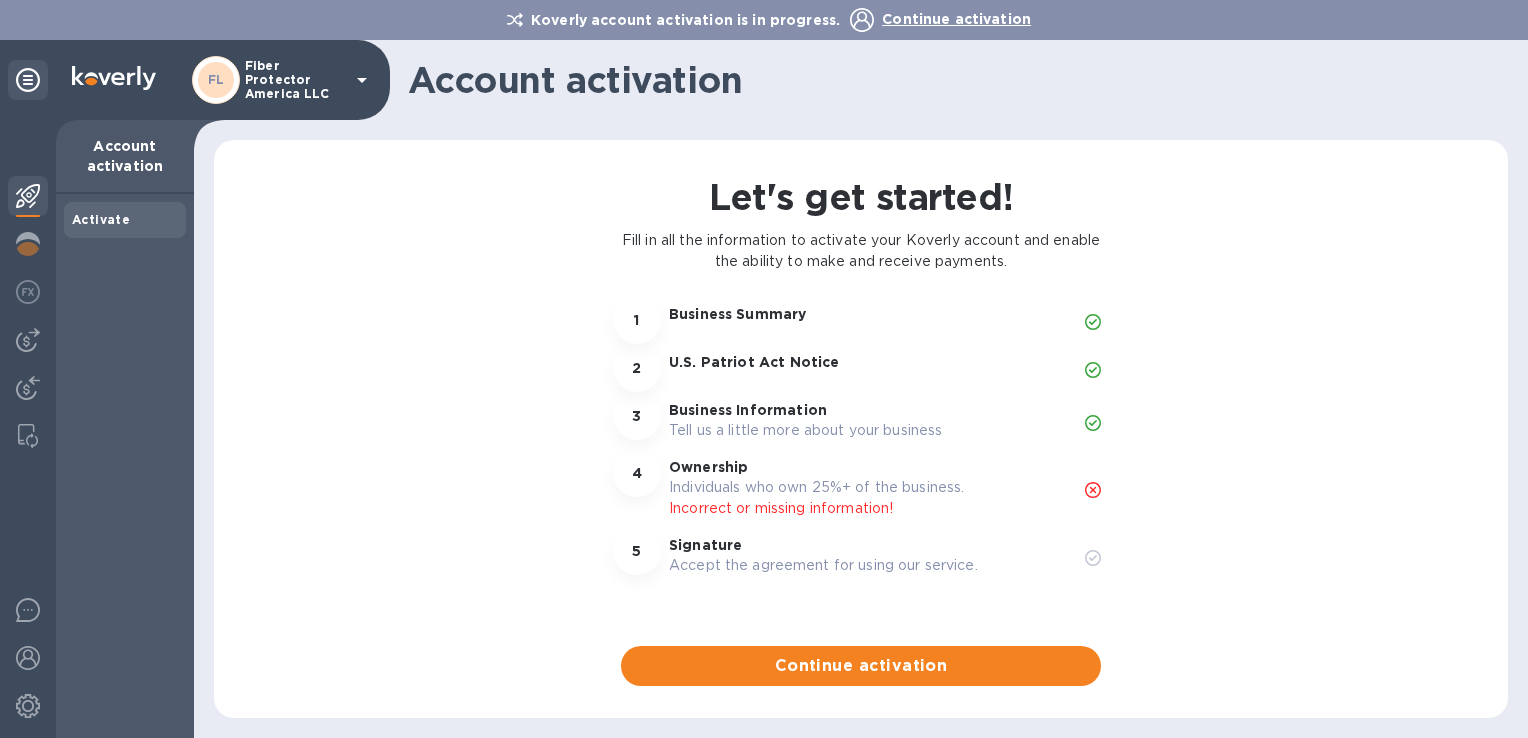 click on "Ownership" at bounding box center [869, 467] 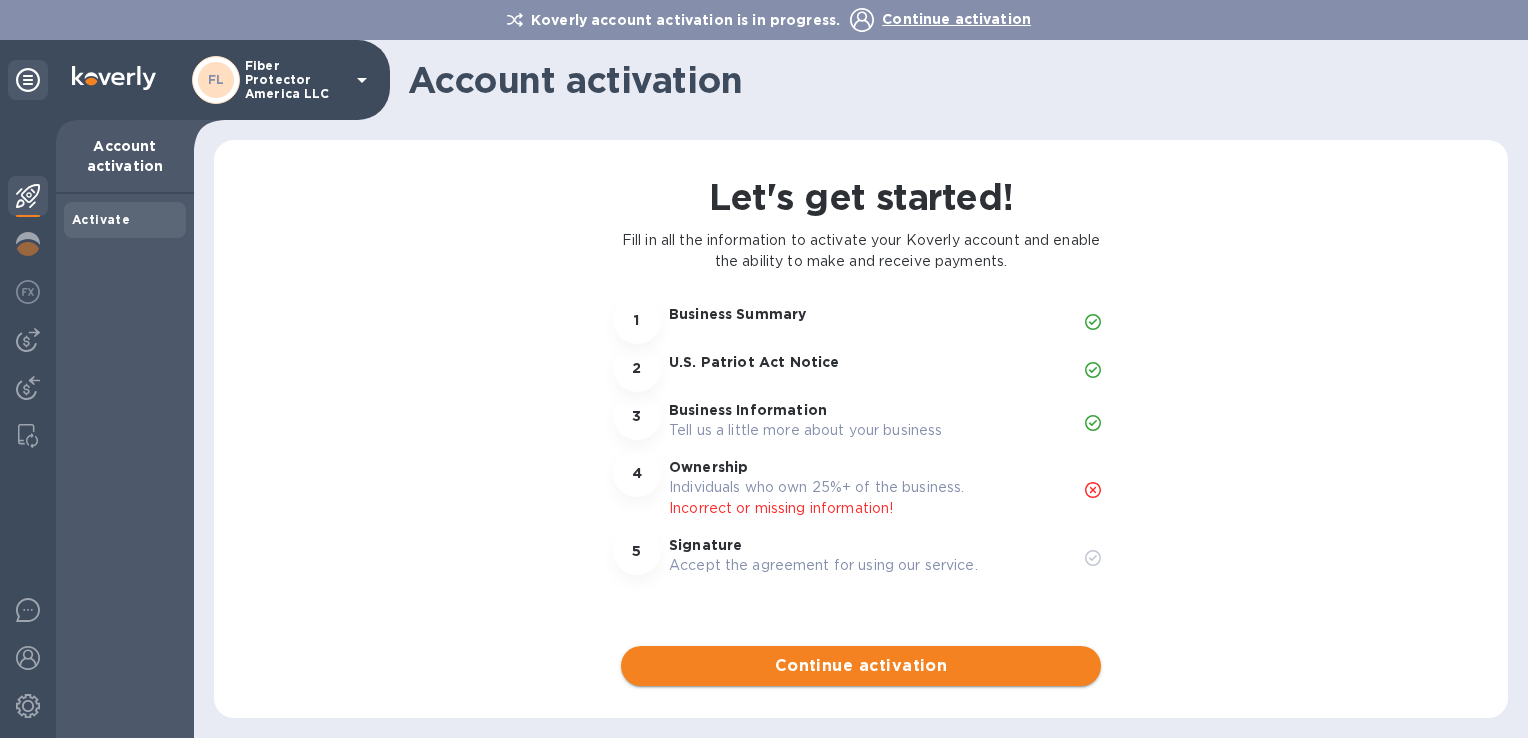 click on "Continue activation" at bounding box center [861, 666] 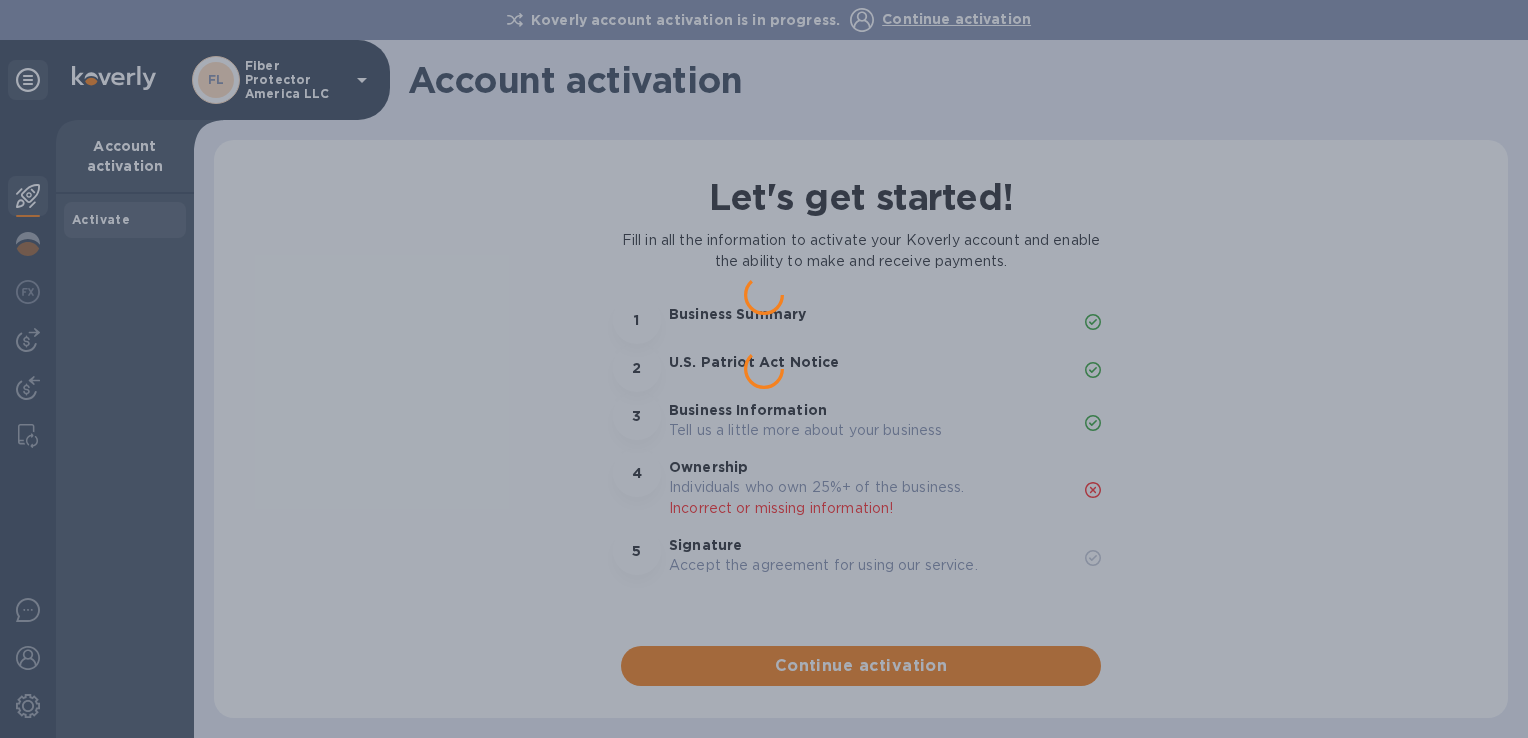 scroll, scrollTop: 0, scrollLeft: 0, axis: both 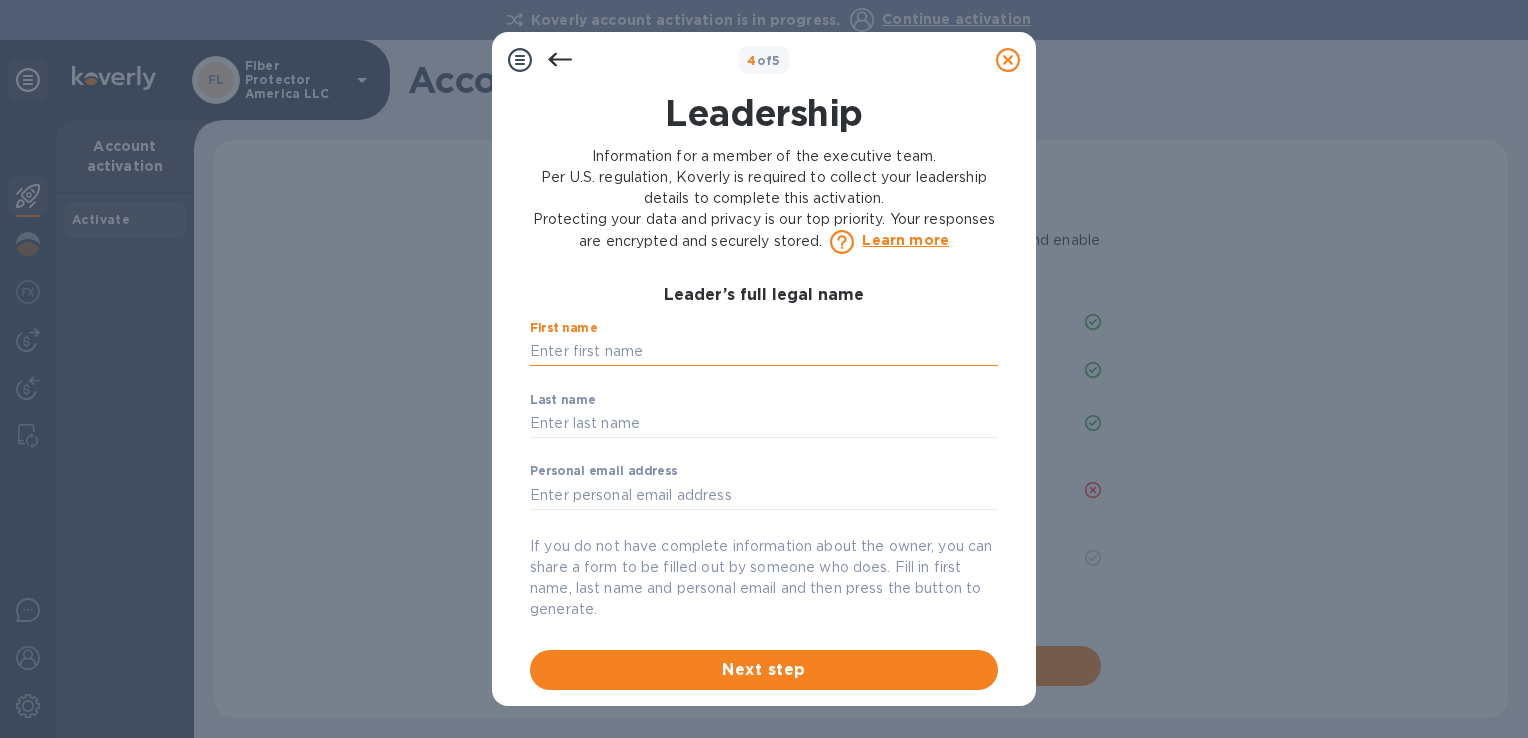 click at bounding box center [764, 352] 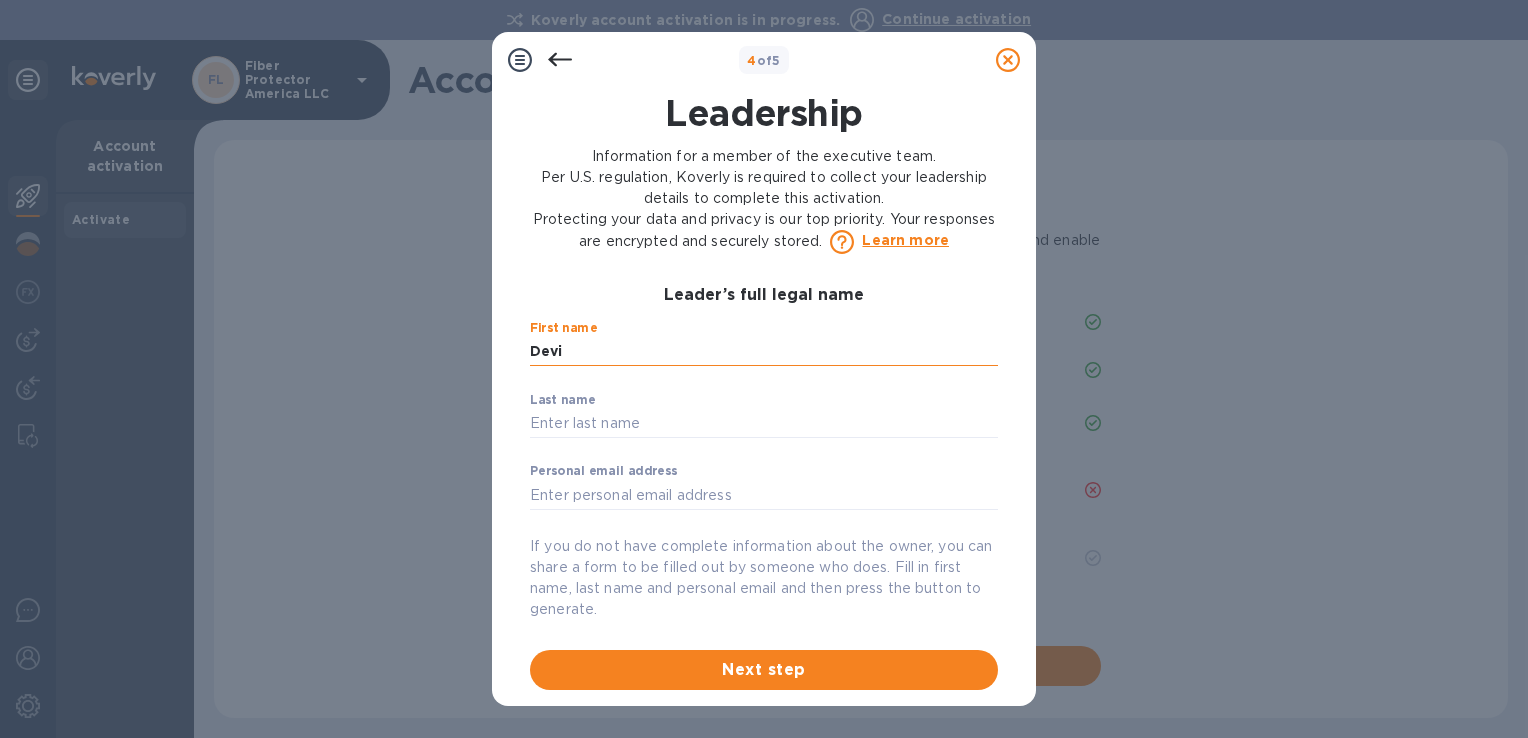 type on "Devin" 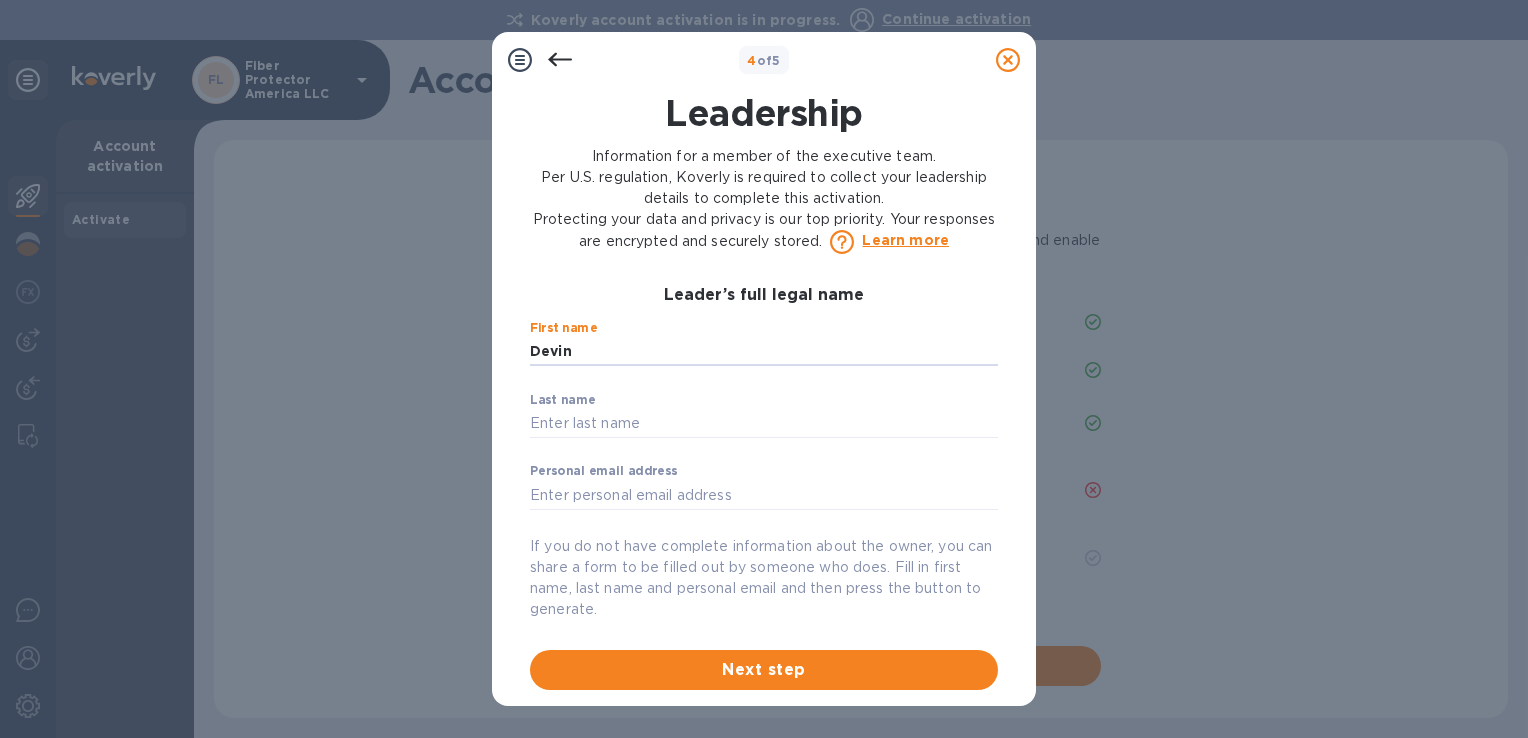 type on "Frizzell" 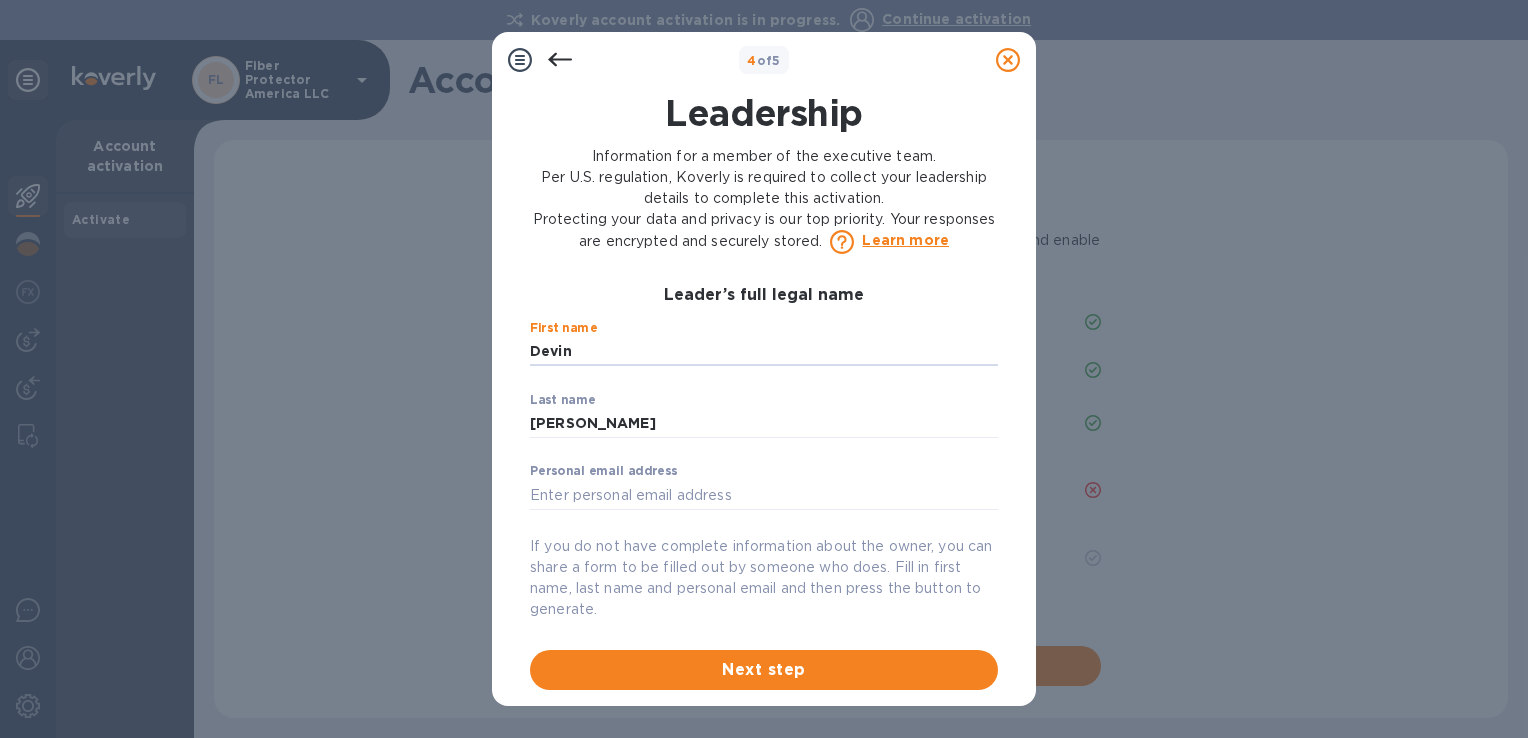 type on "devin@fpamerica.com" 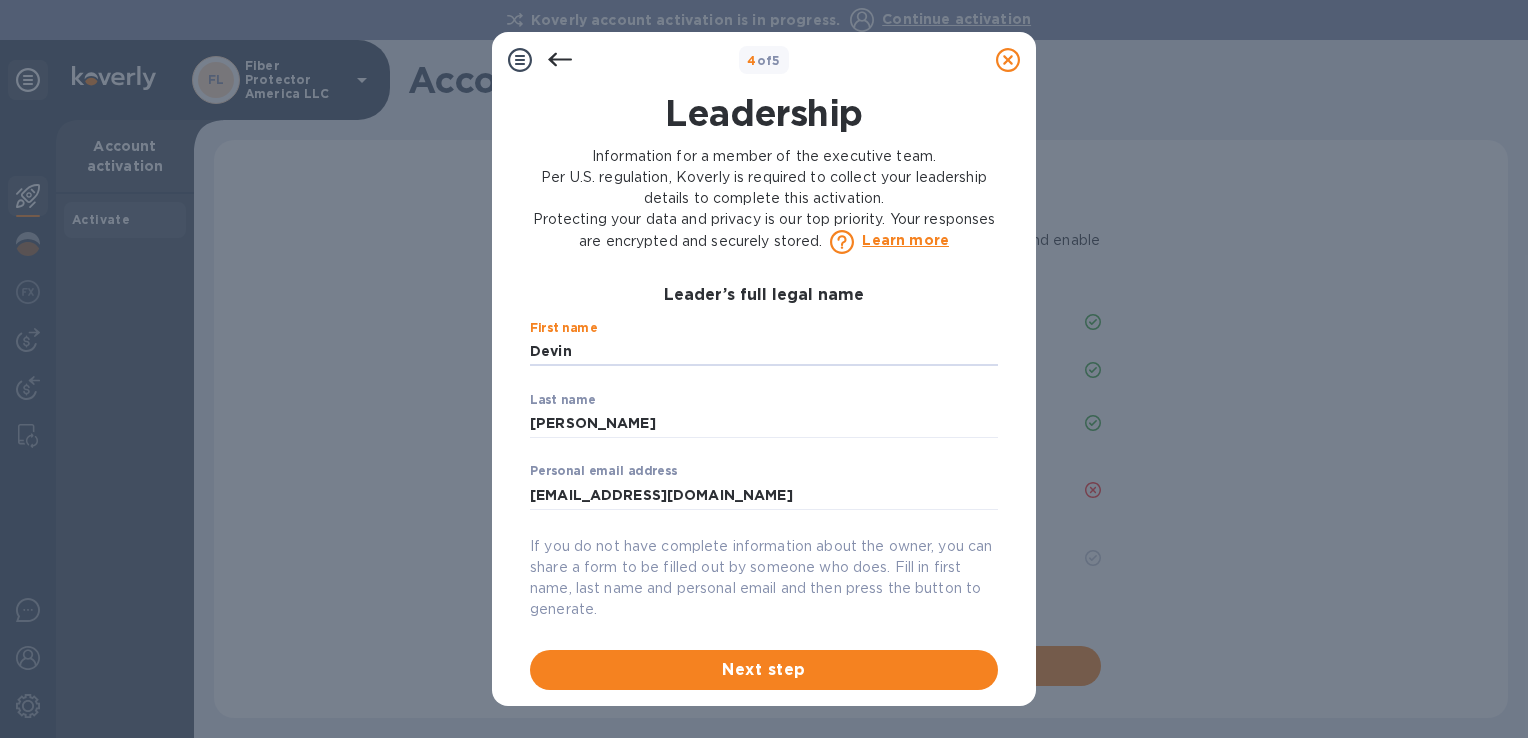 type on "2905 West Overland Road" 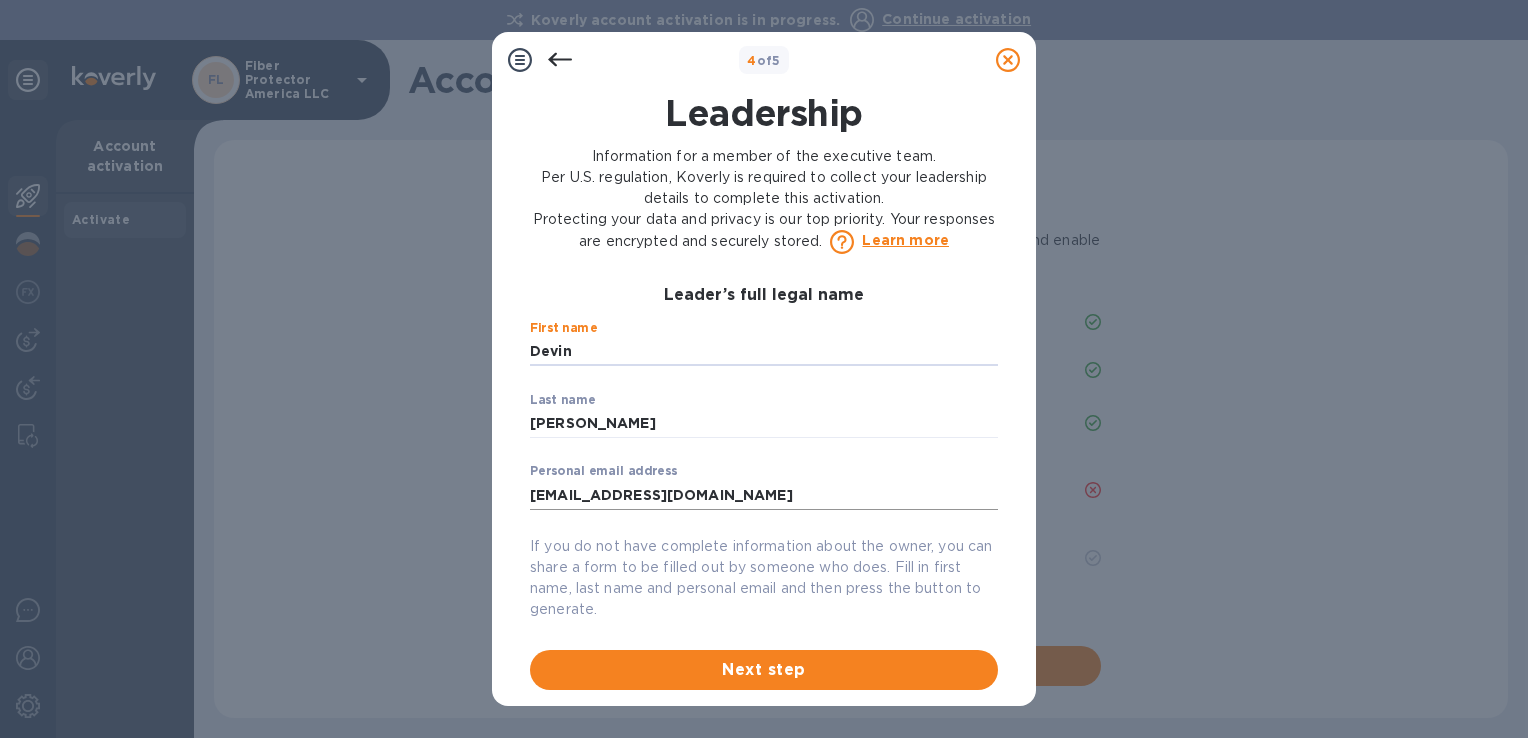 type on "Devin" 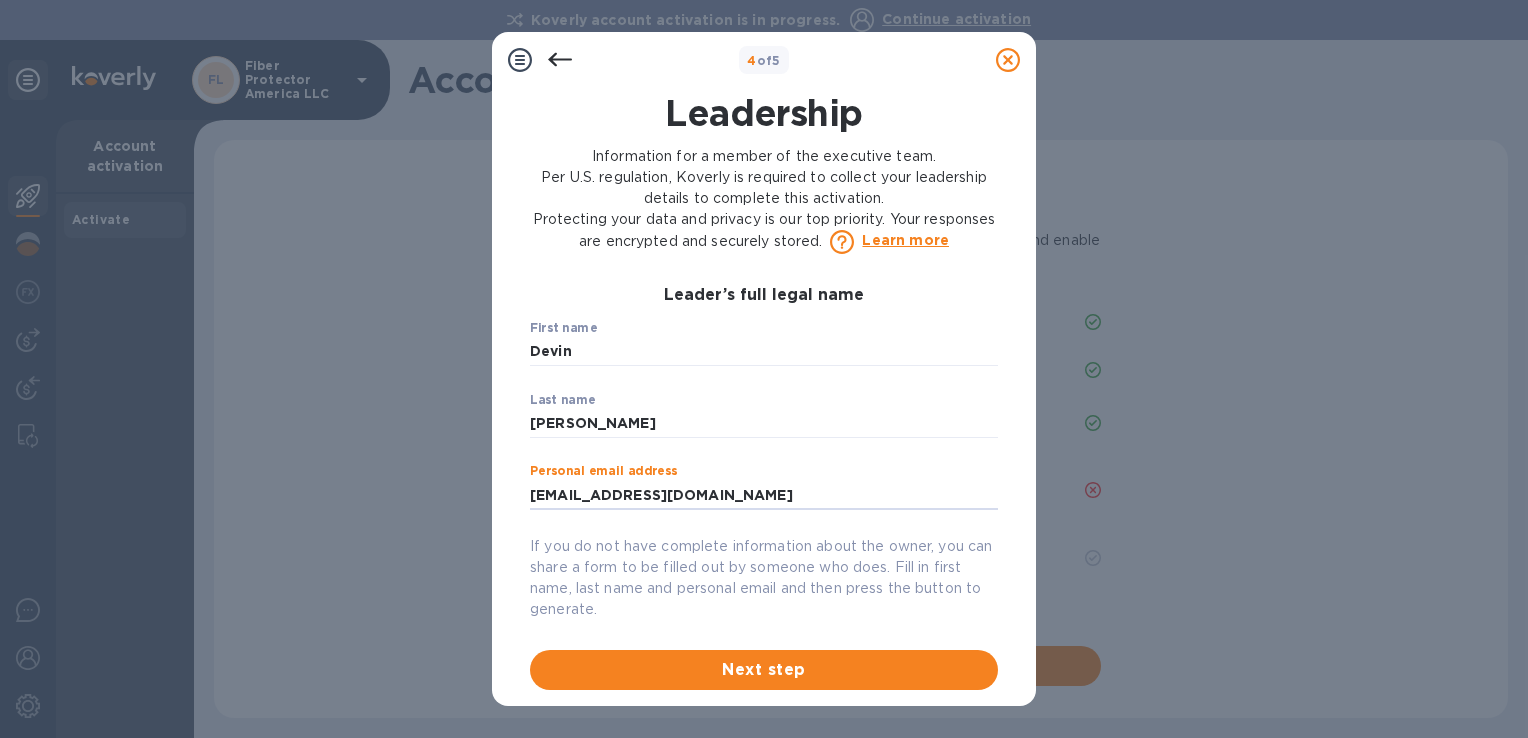 drag, startPoint x: 696, startPoint y: 494, endPoint x: 524, endPoint y: 488, distance: 172.10461 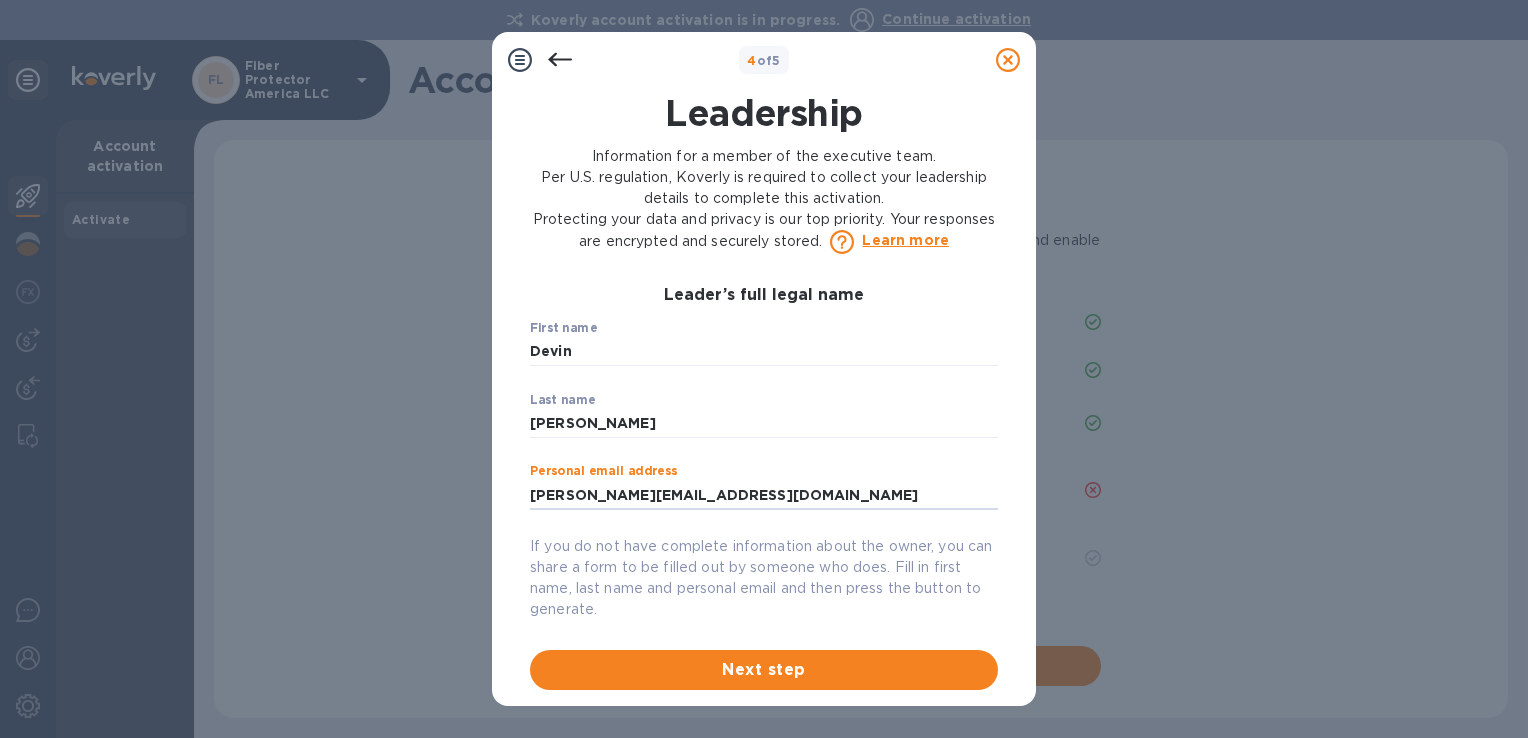 type on "julie@vbtaxsolutions.com" 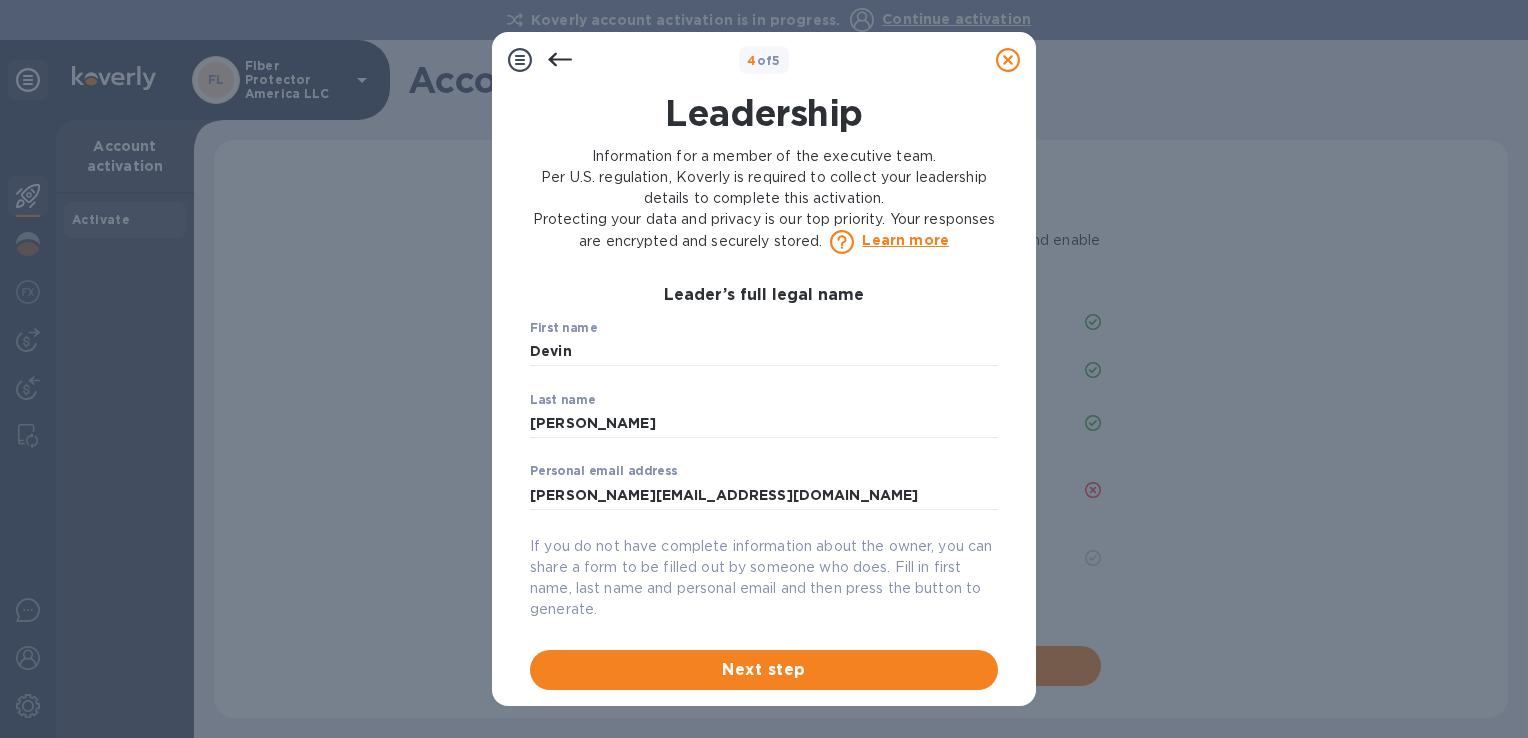 click on "Personal email address julie@vbtaxsolutions.com ​" at bounding box center (764, 500) 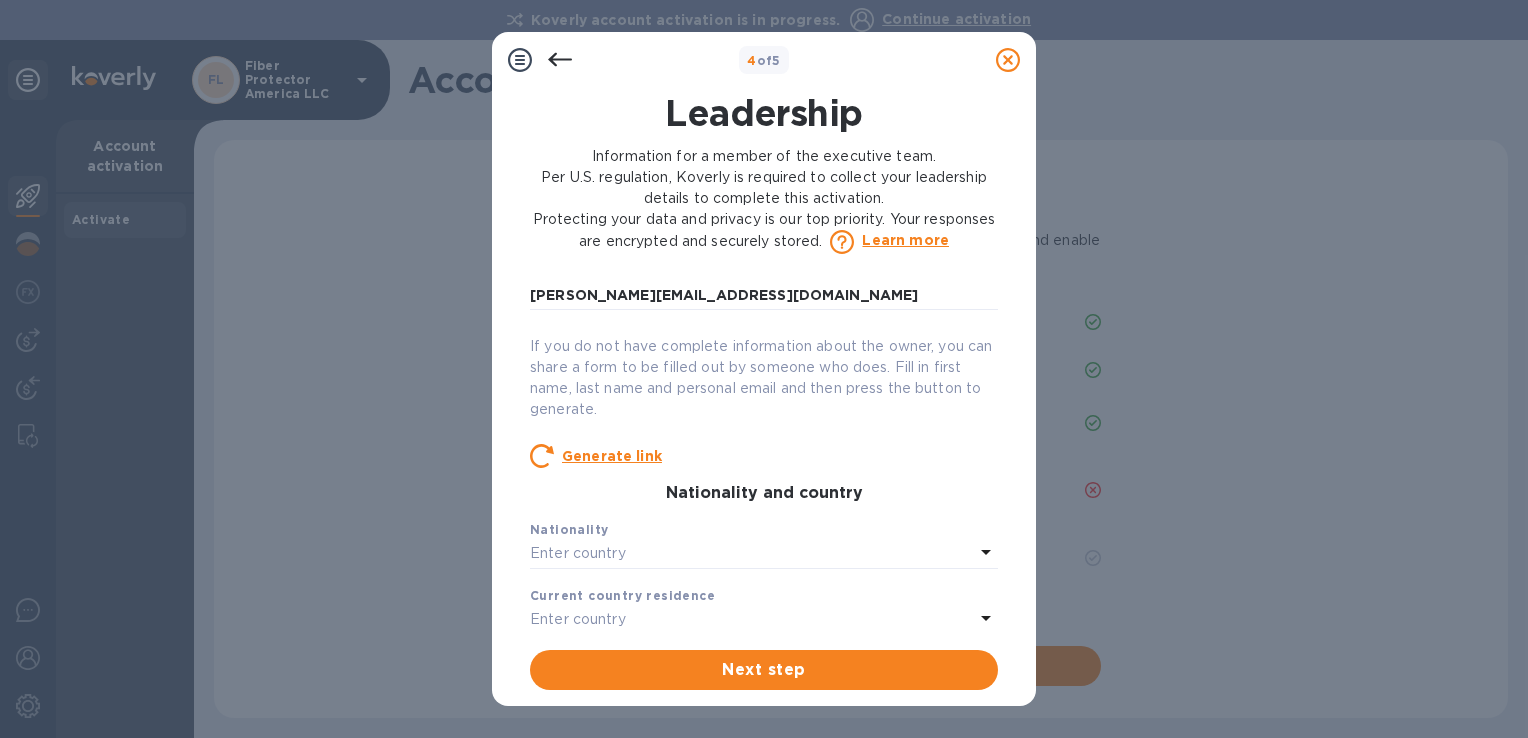 scroll, scrollTop: 300, scrollLeft: 0, axis: vertical 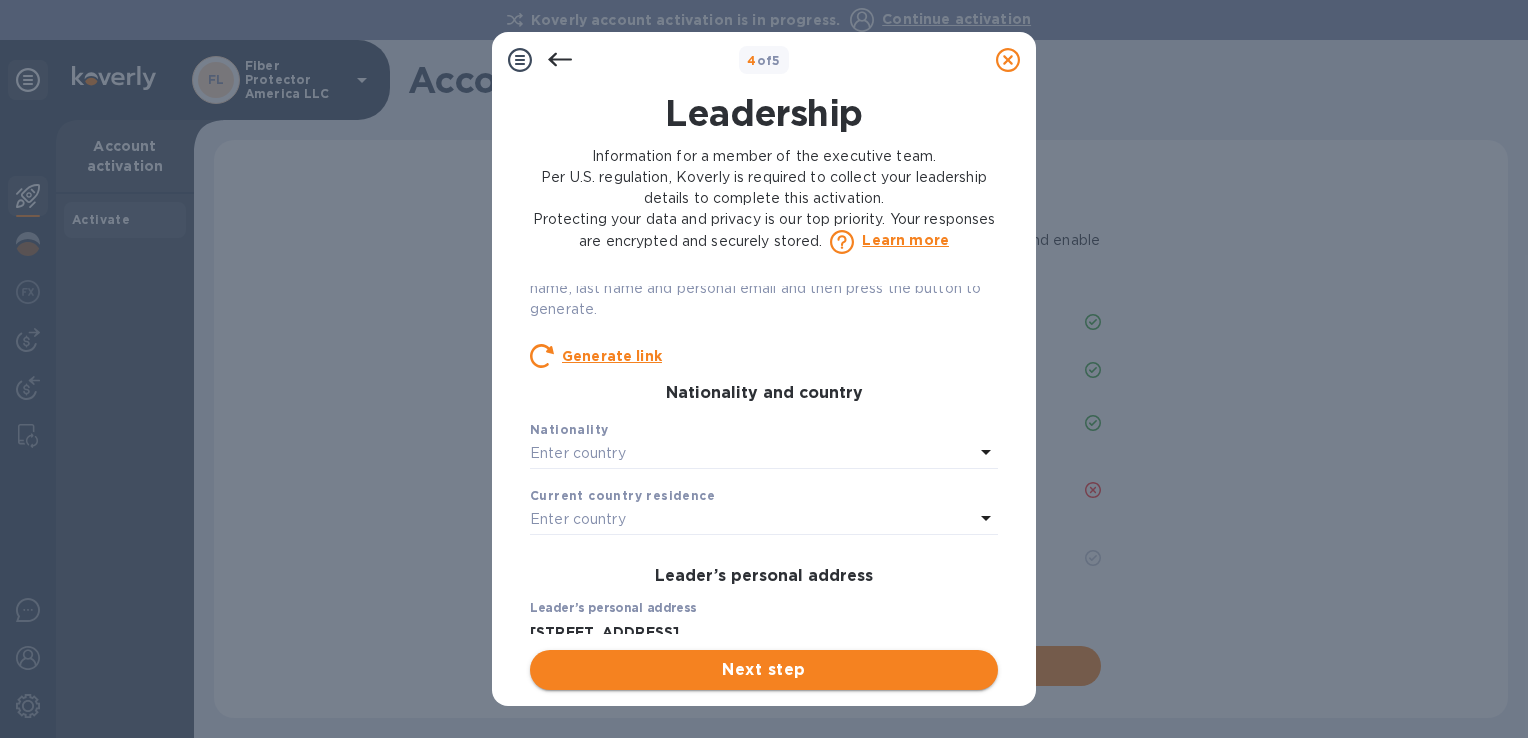 click on "Next step" at bounding box center (764, 670) 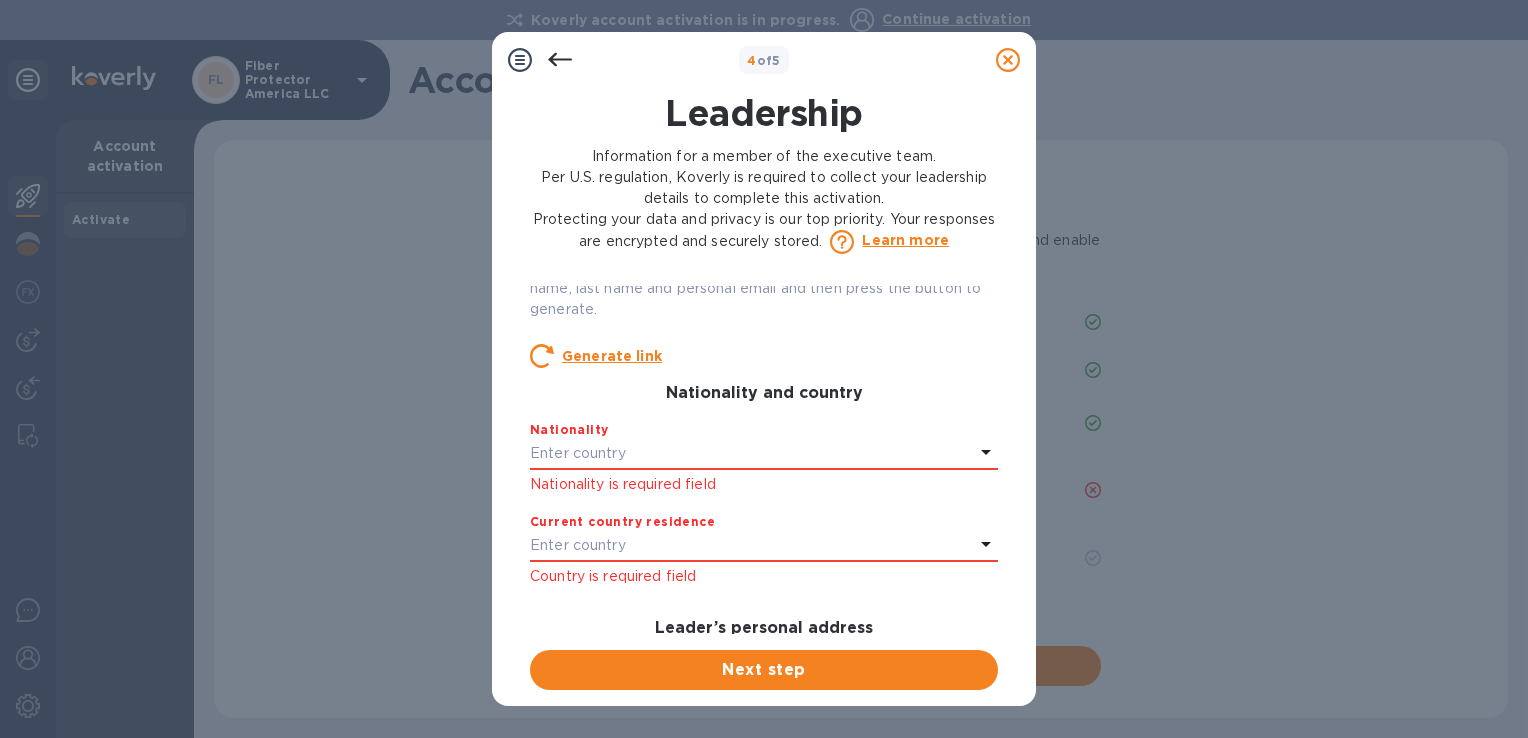 click on "Enter country" at bounding box center [578, 453] 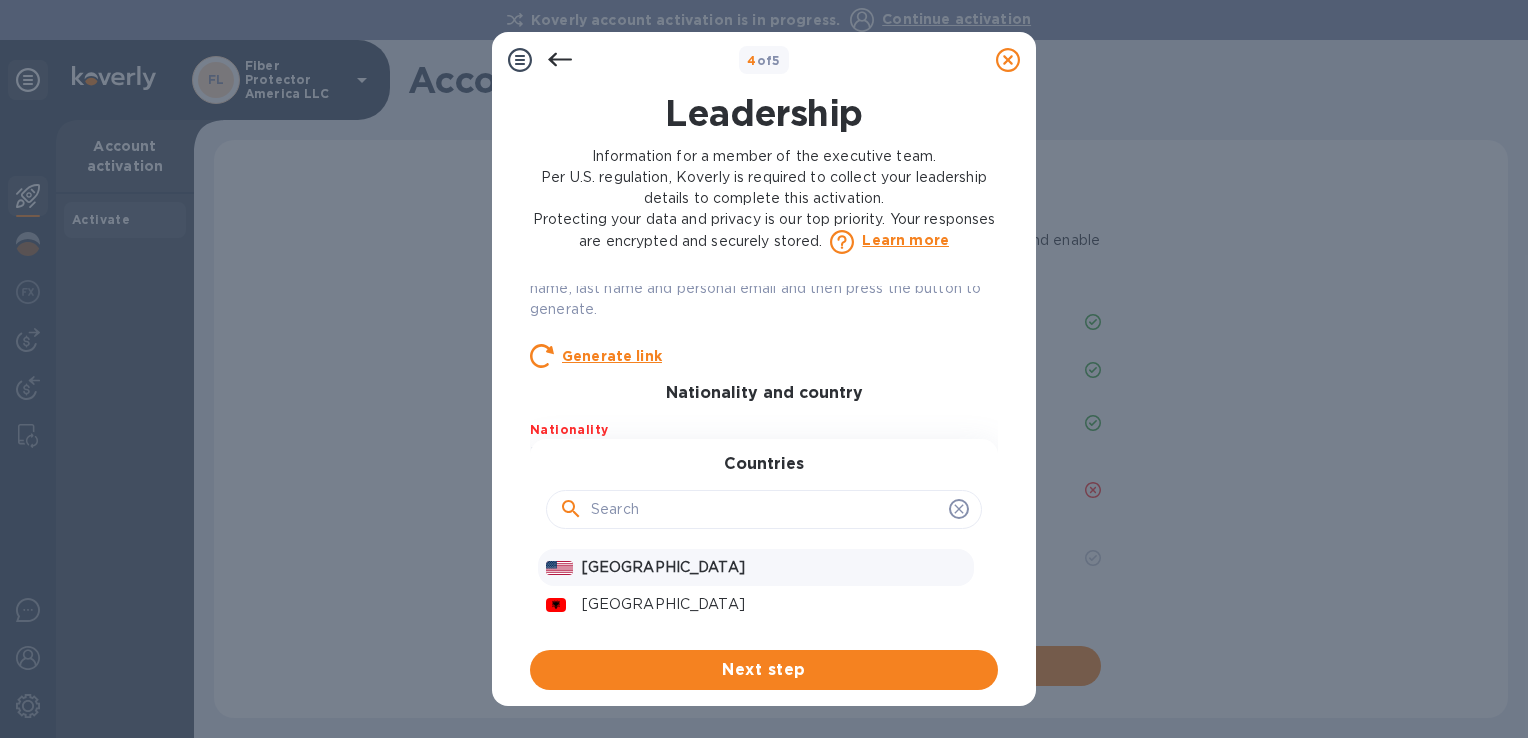click on "United States" at bounding box center (774, 567) 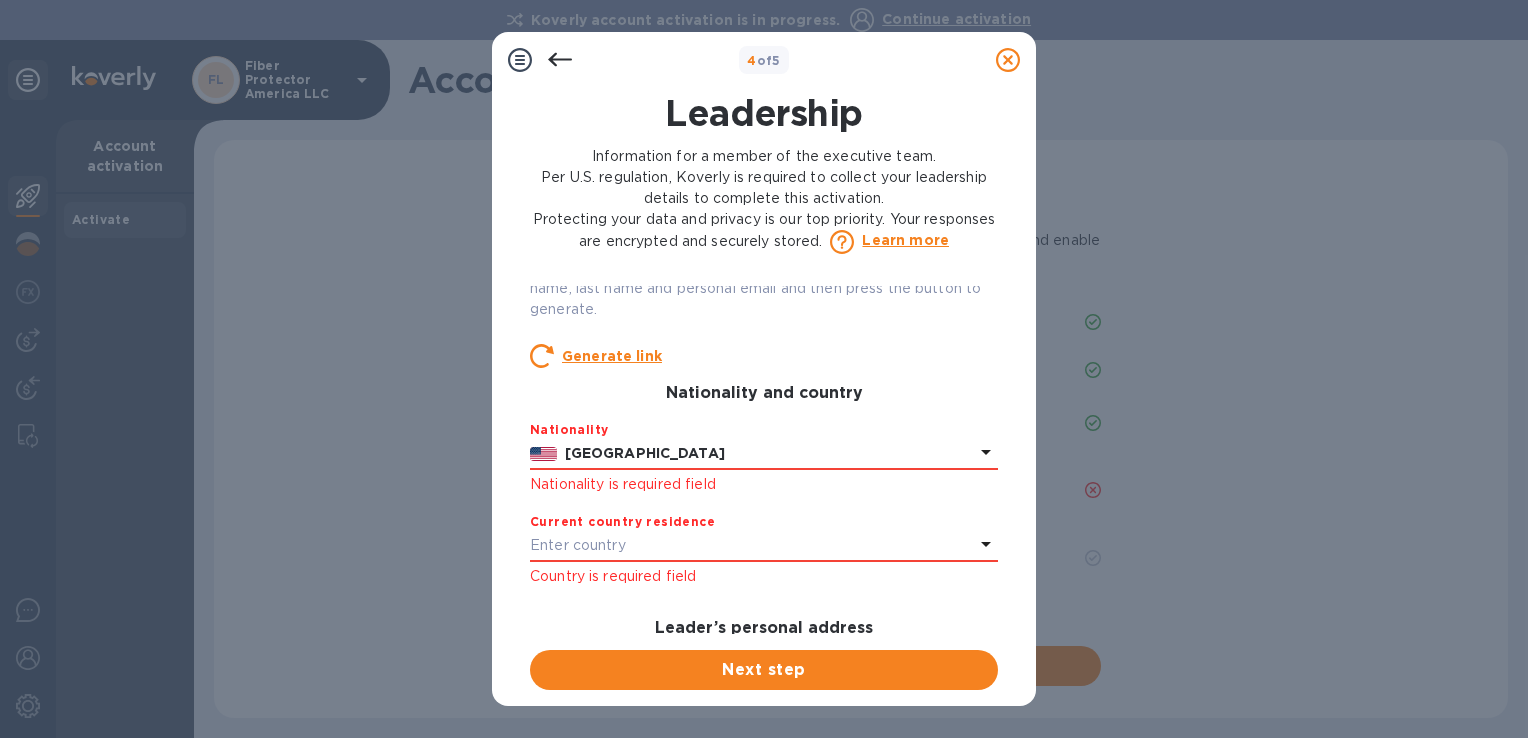 click on "Enter country" at bounding box center [578, 545] 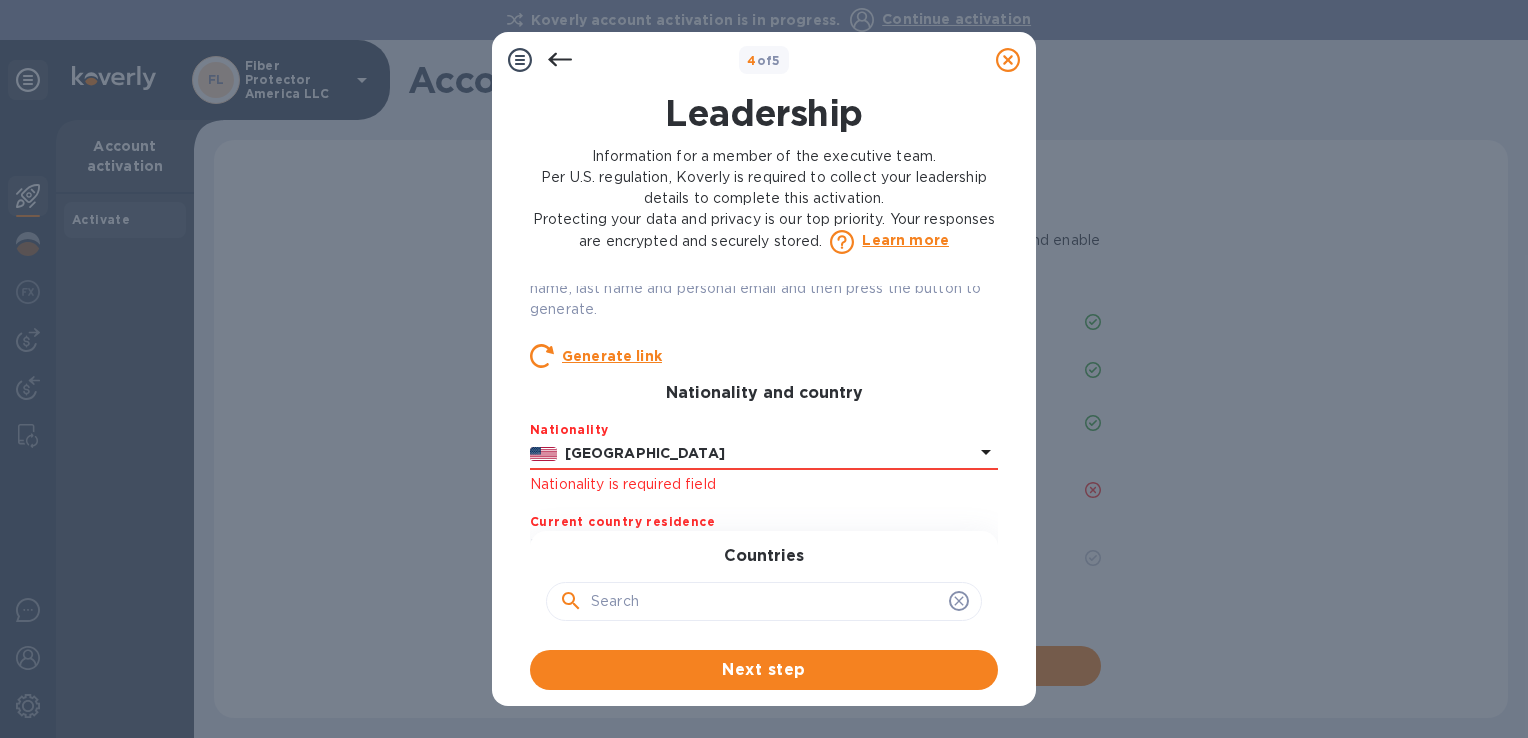 scroll, scrollTop: 400, scrollLeft: 0, axis: vertical 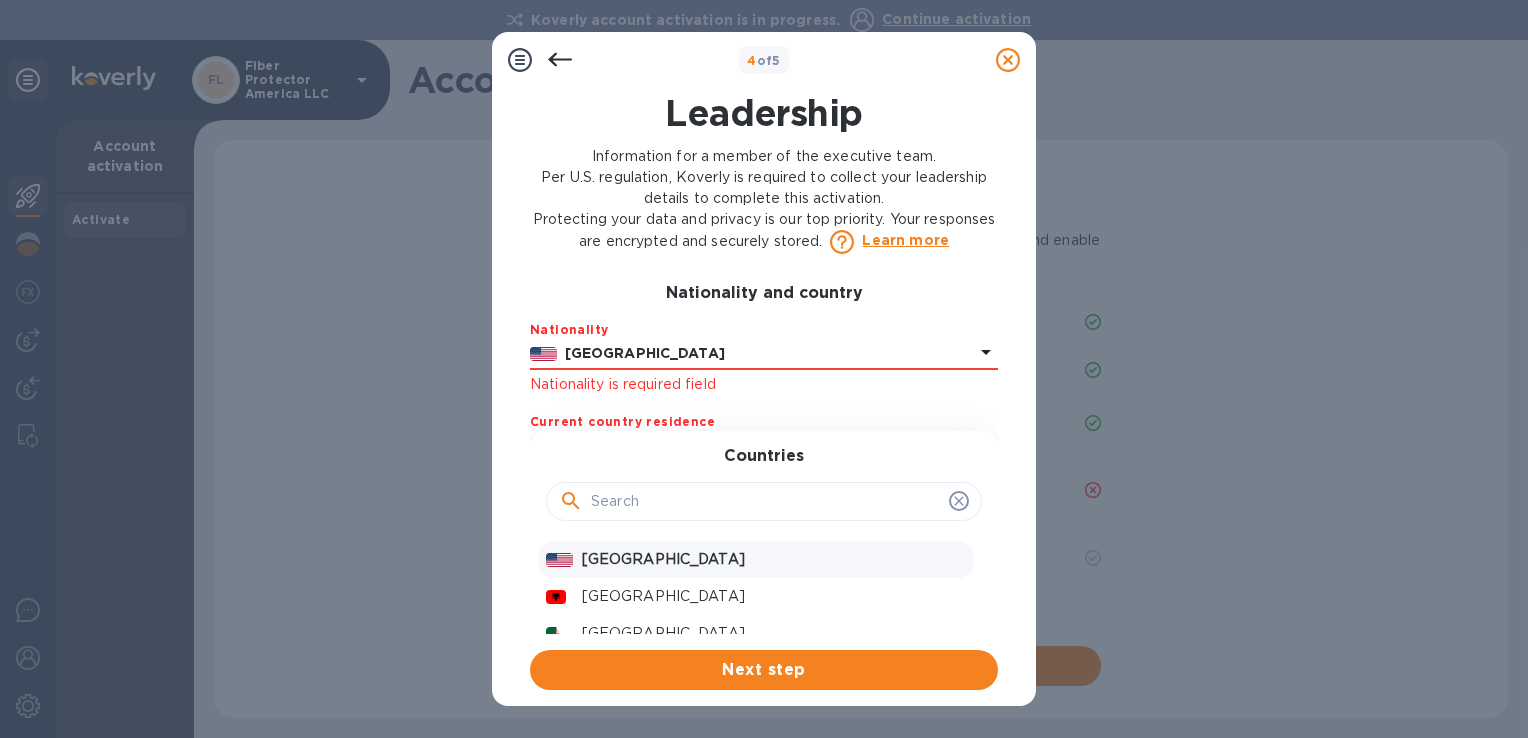 click on "United States" at bounding box center [774, 559] 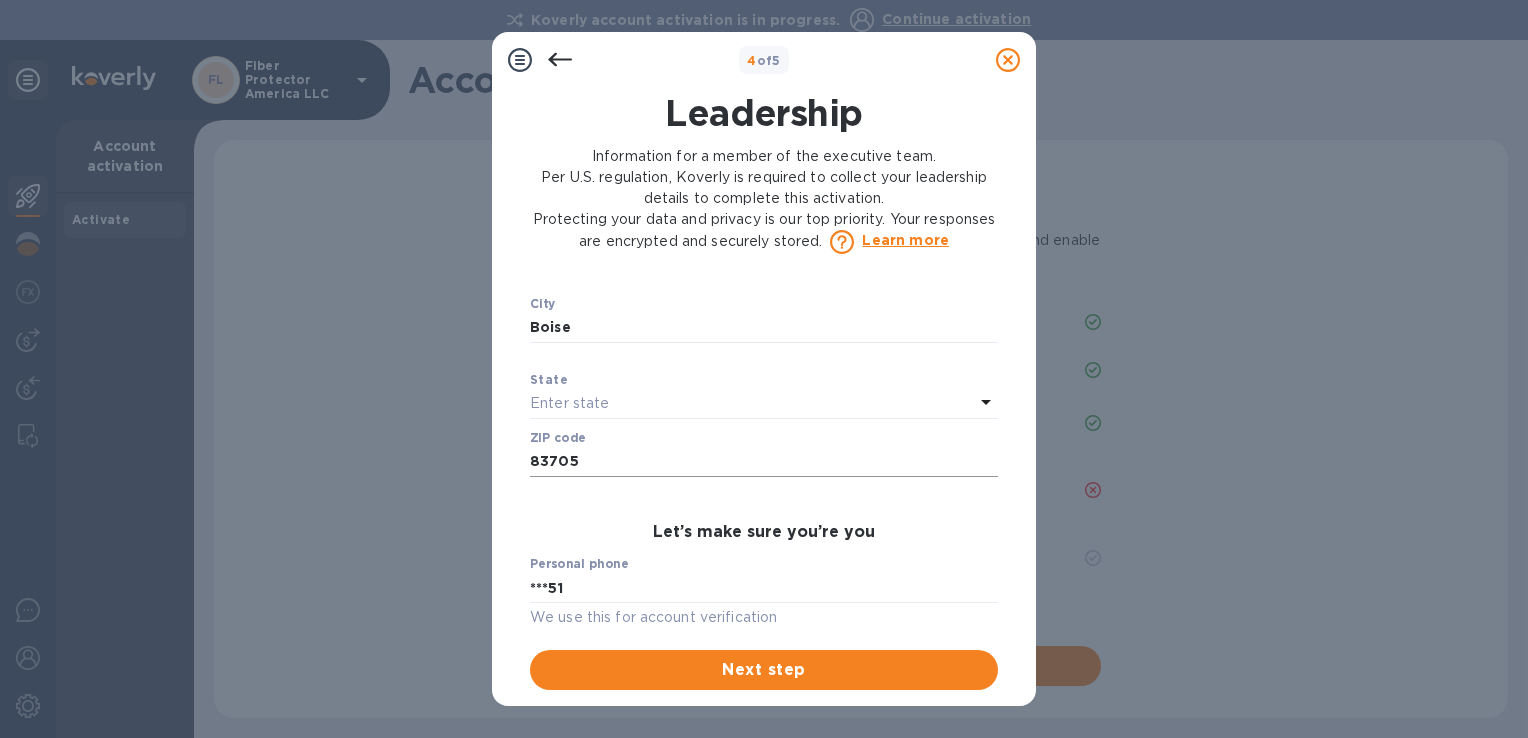 scroll, scrollTop: 900, scrollLeft: 0, axis: vertical 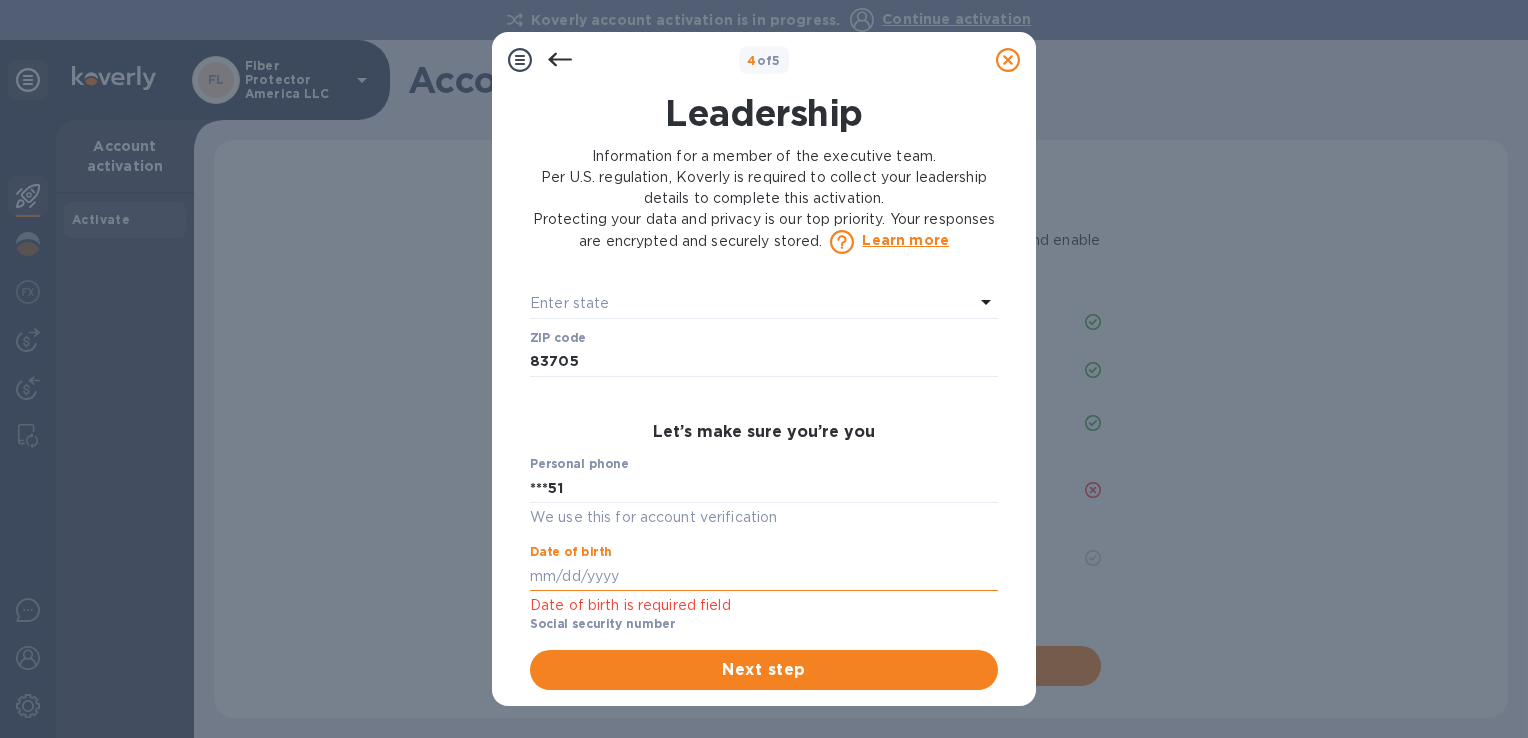 type on "***81" 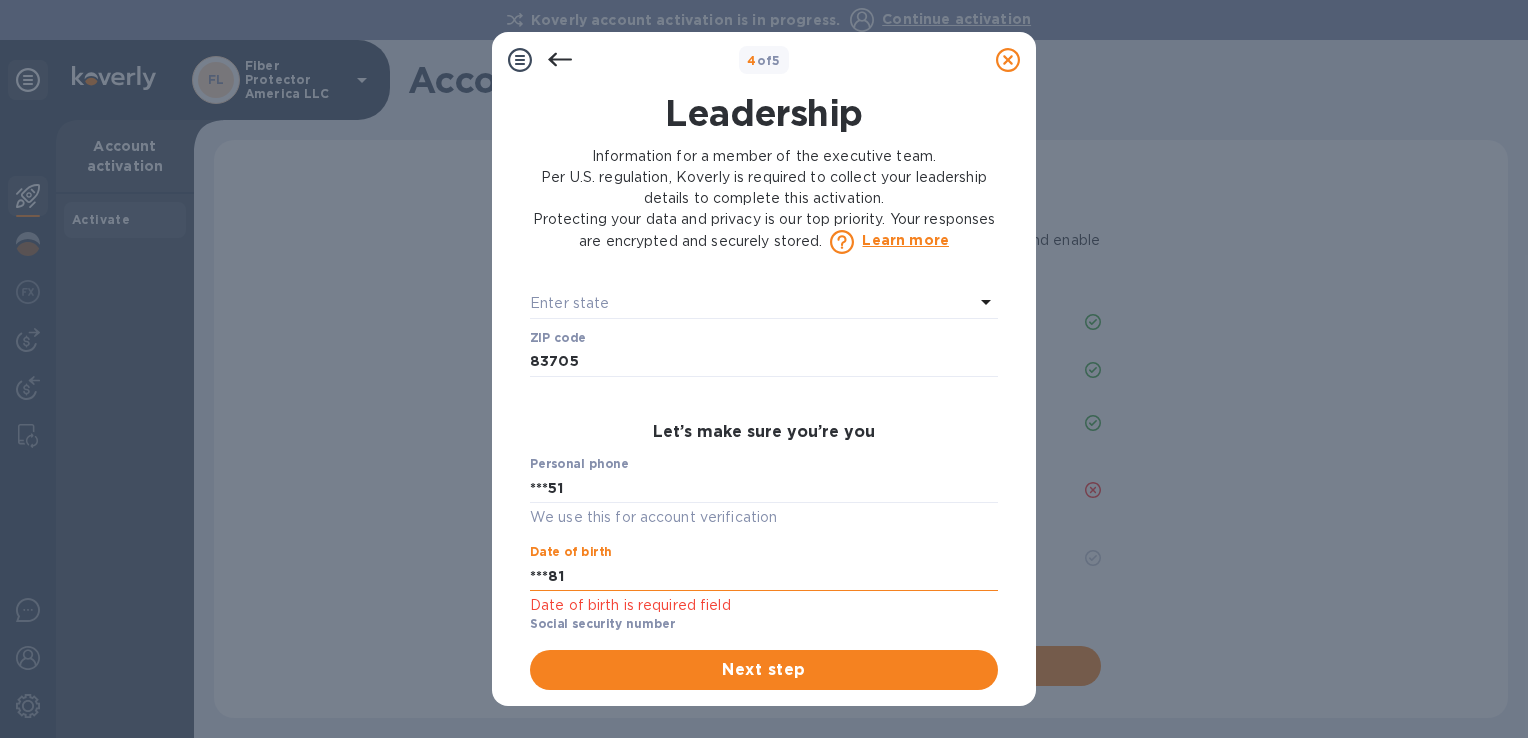 scroll, scrollTop: 971, scrollLeft: 0, axis: vertical 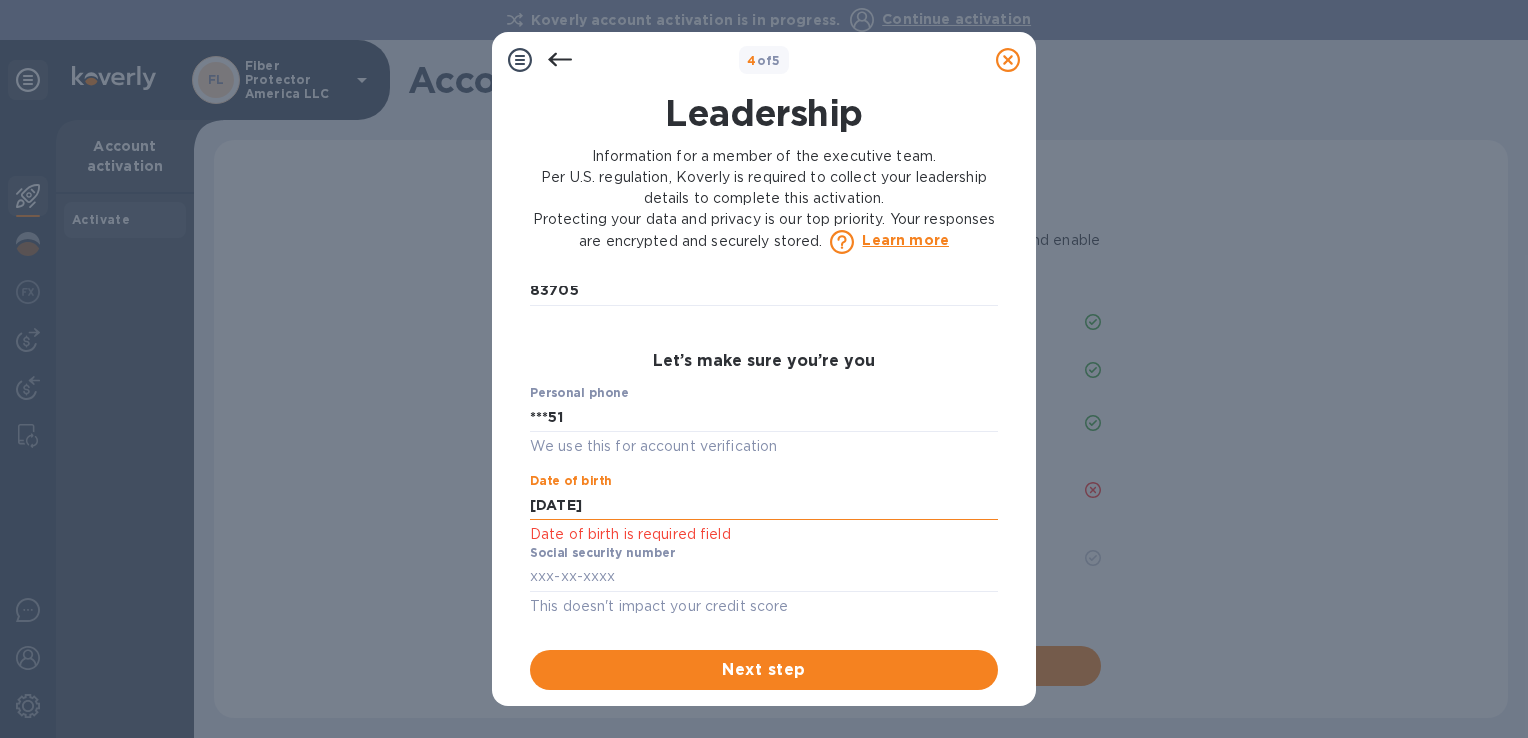 click on "03/09/1969" at bounding box center [764, 505] 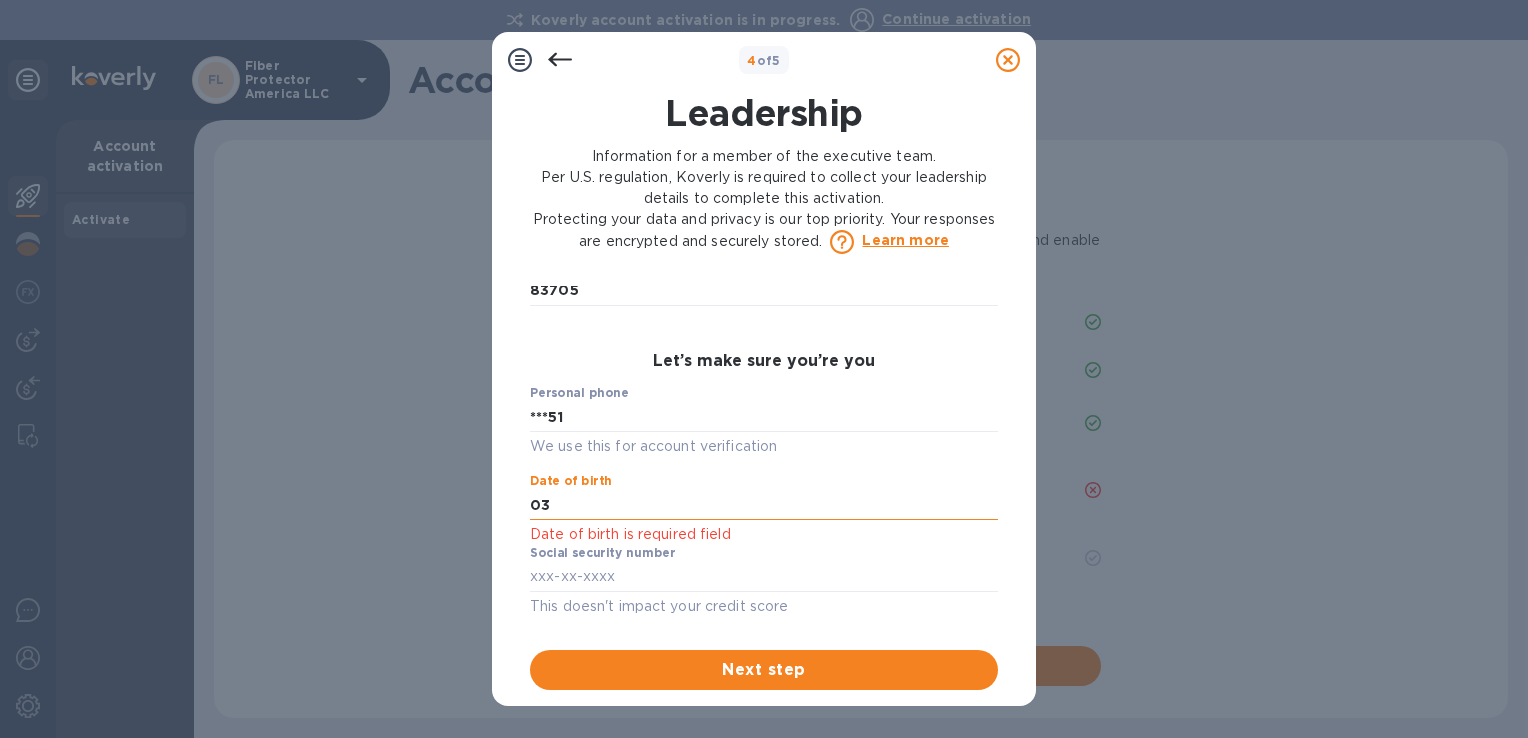 type on "0" 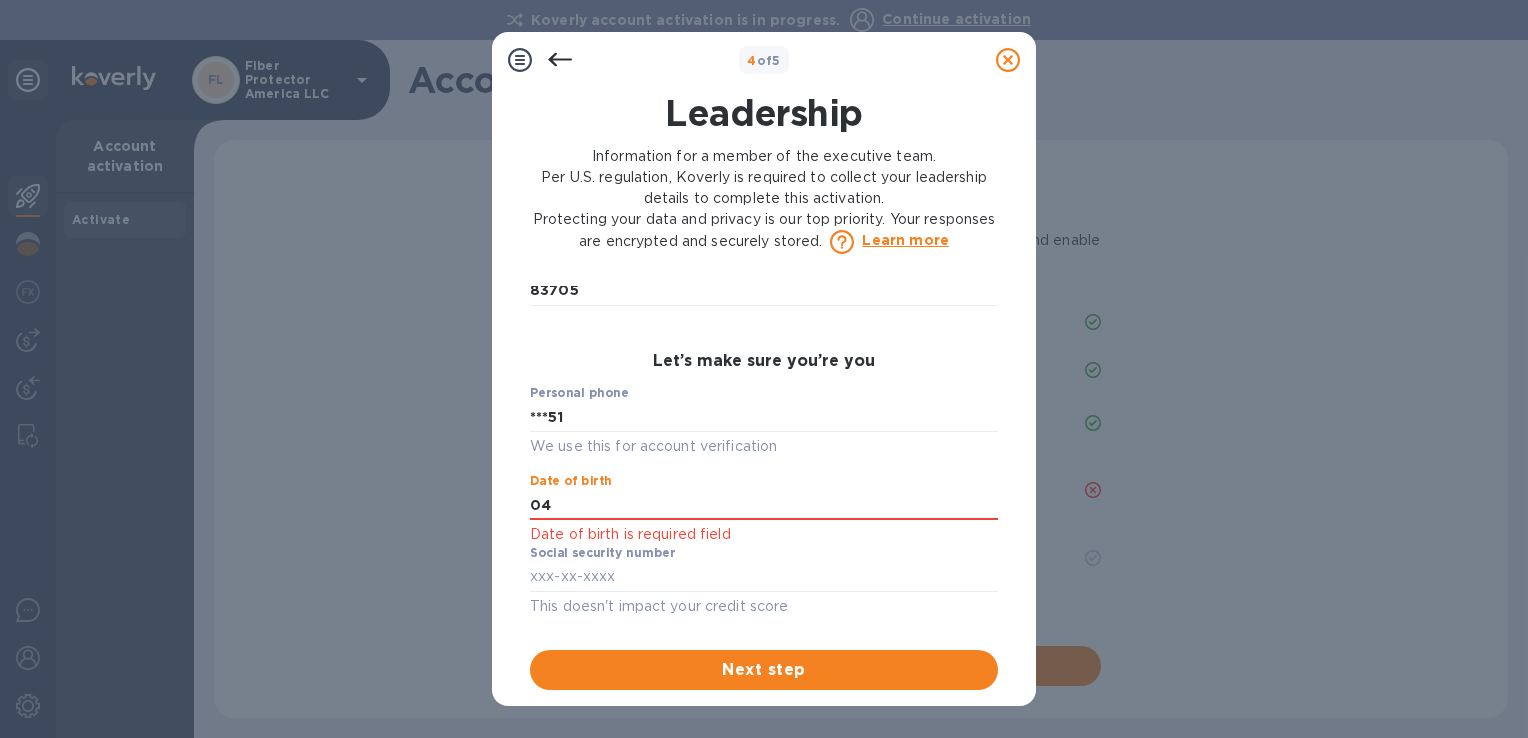 type on "***81" 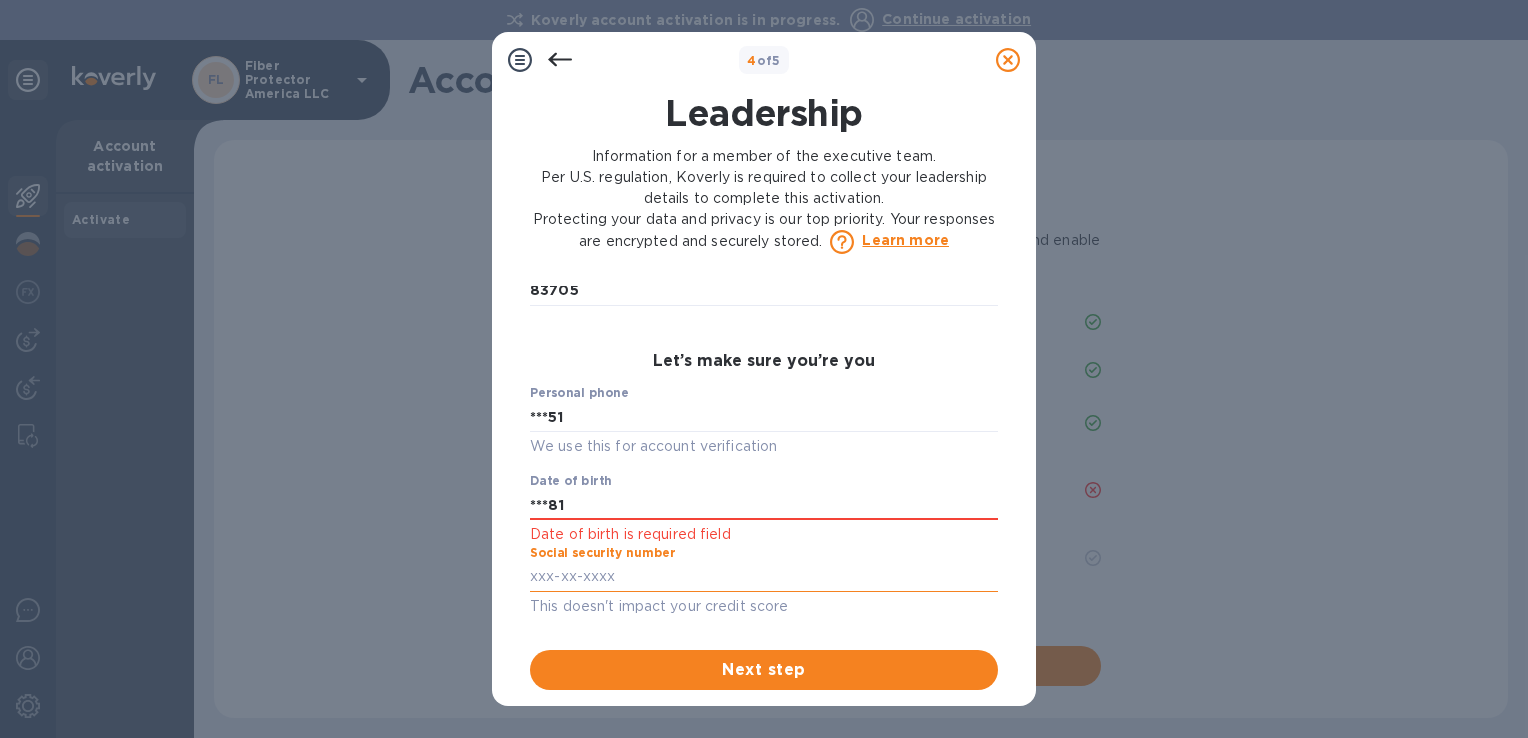 click at bounding box center [764, 577] 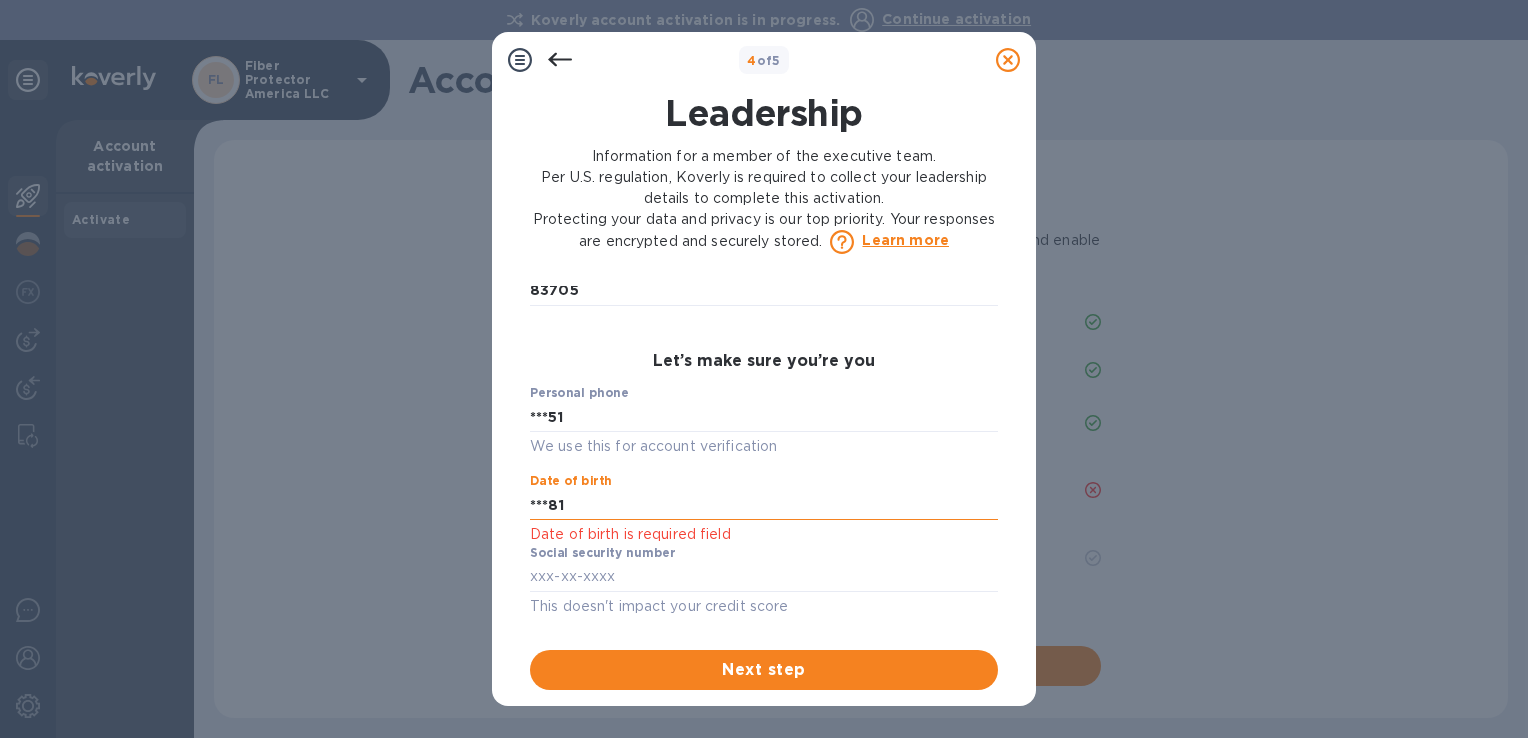 click on "***81" at bounding box center [764, 505] 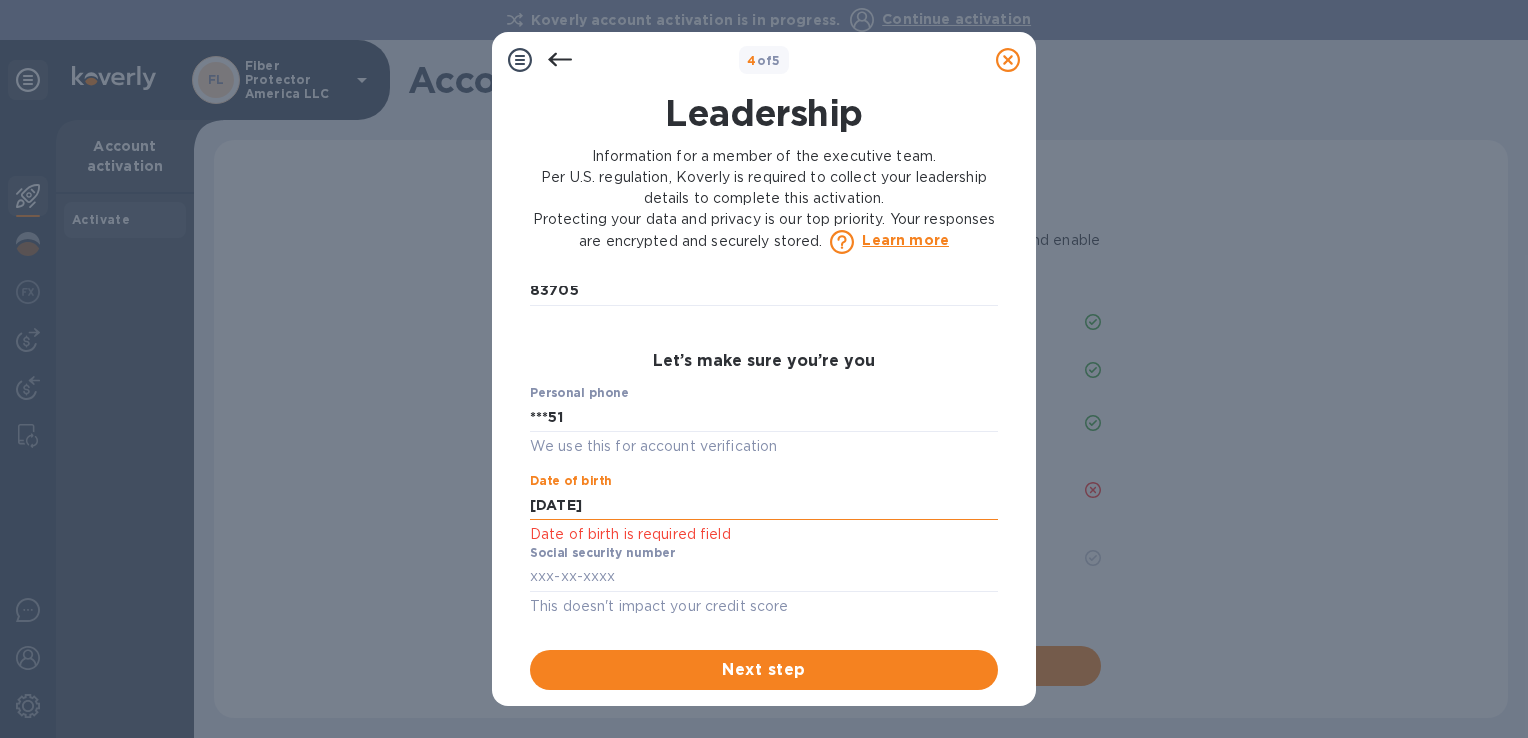 click on "Next step" at bounding box center (764, 670) 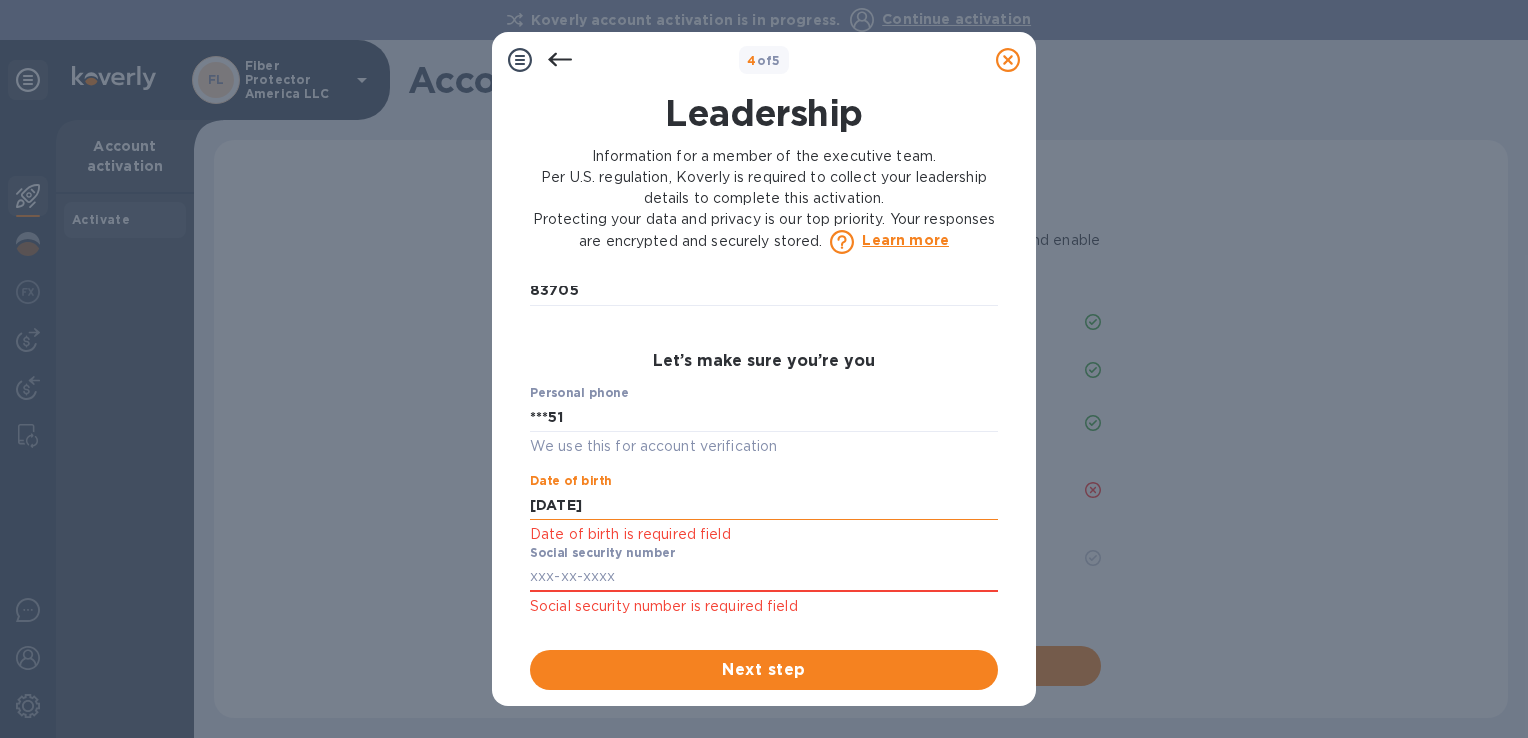 scroll, scrollTop: 932, scrollLeft: 0, axis: vertical 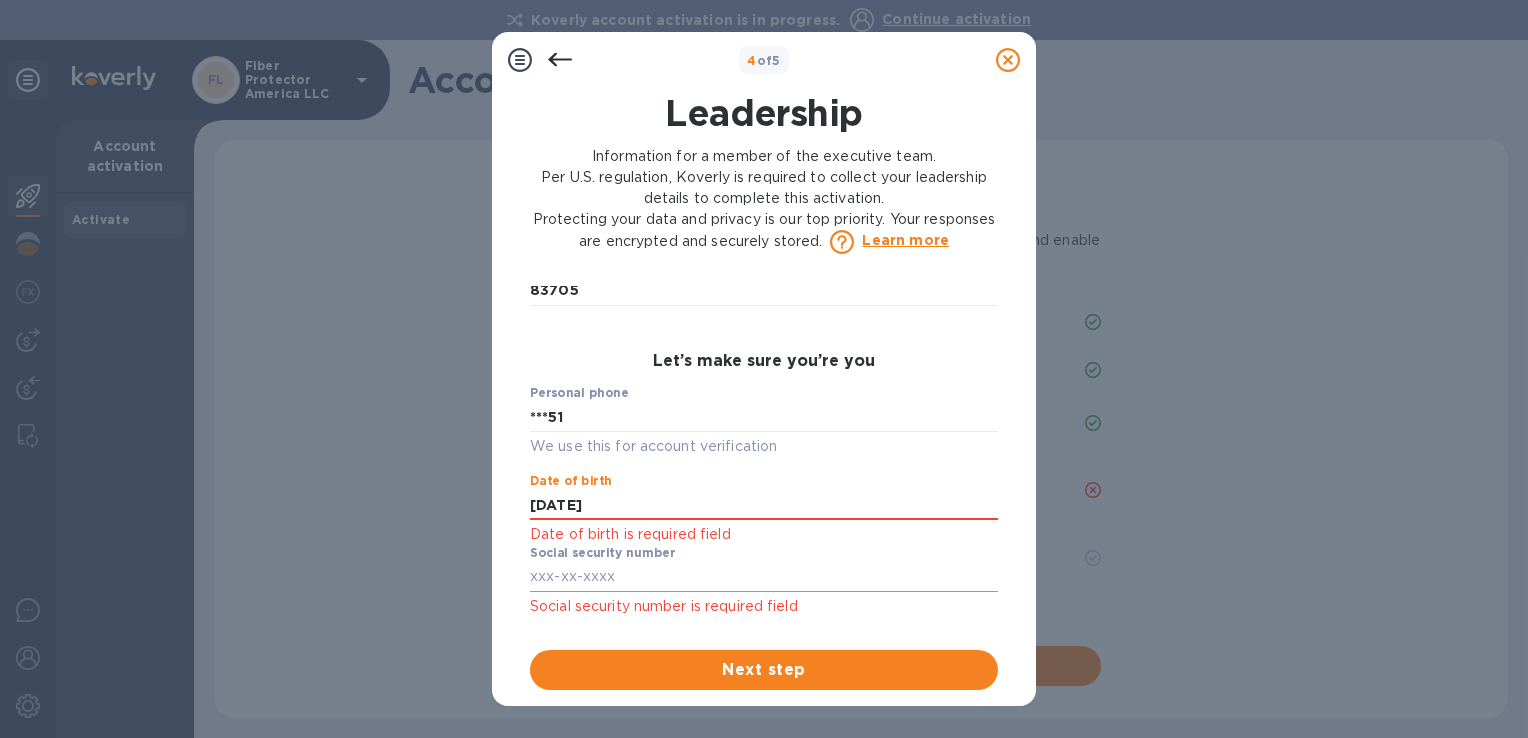 type on "***69" 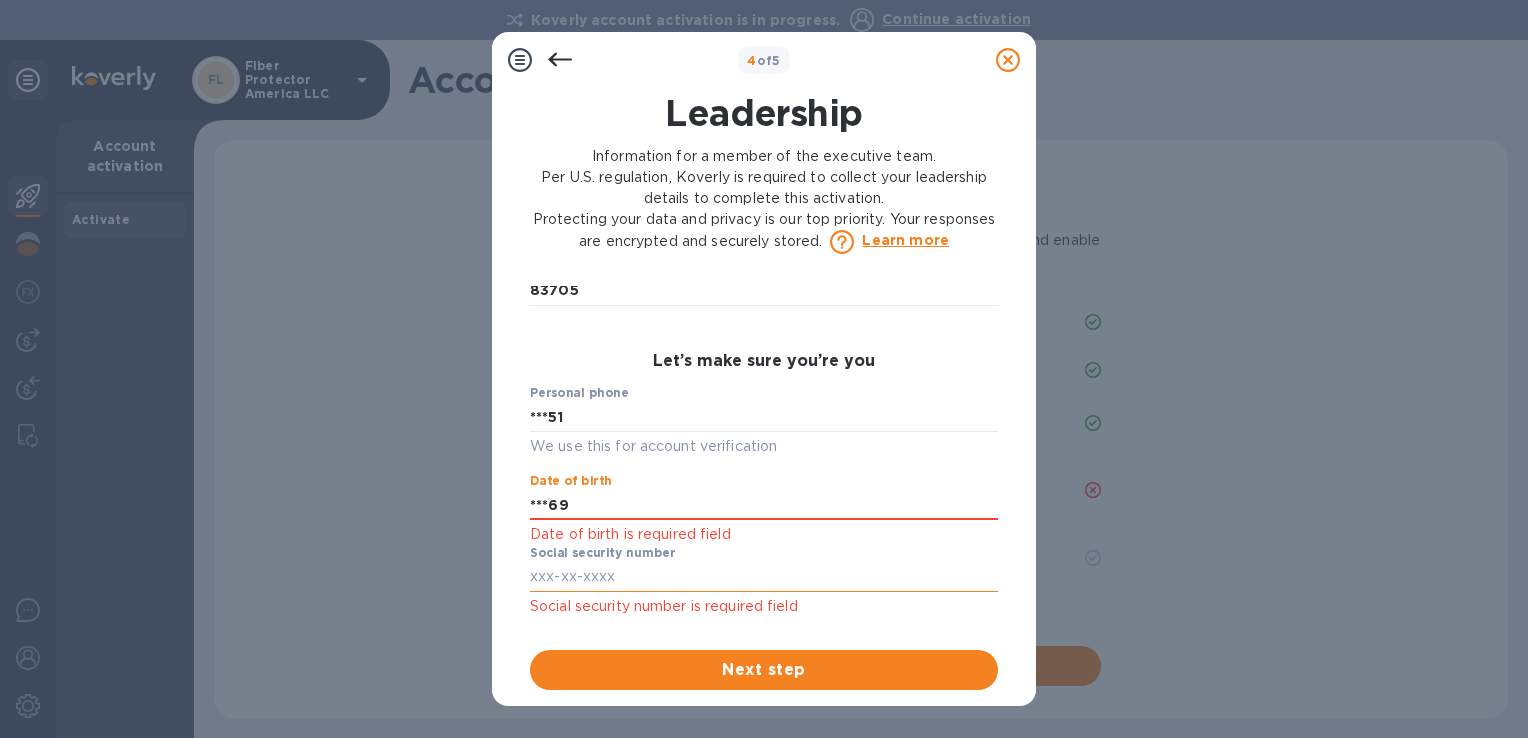 click at bounding box center (764, 577) 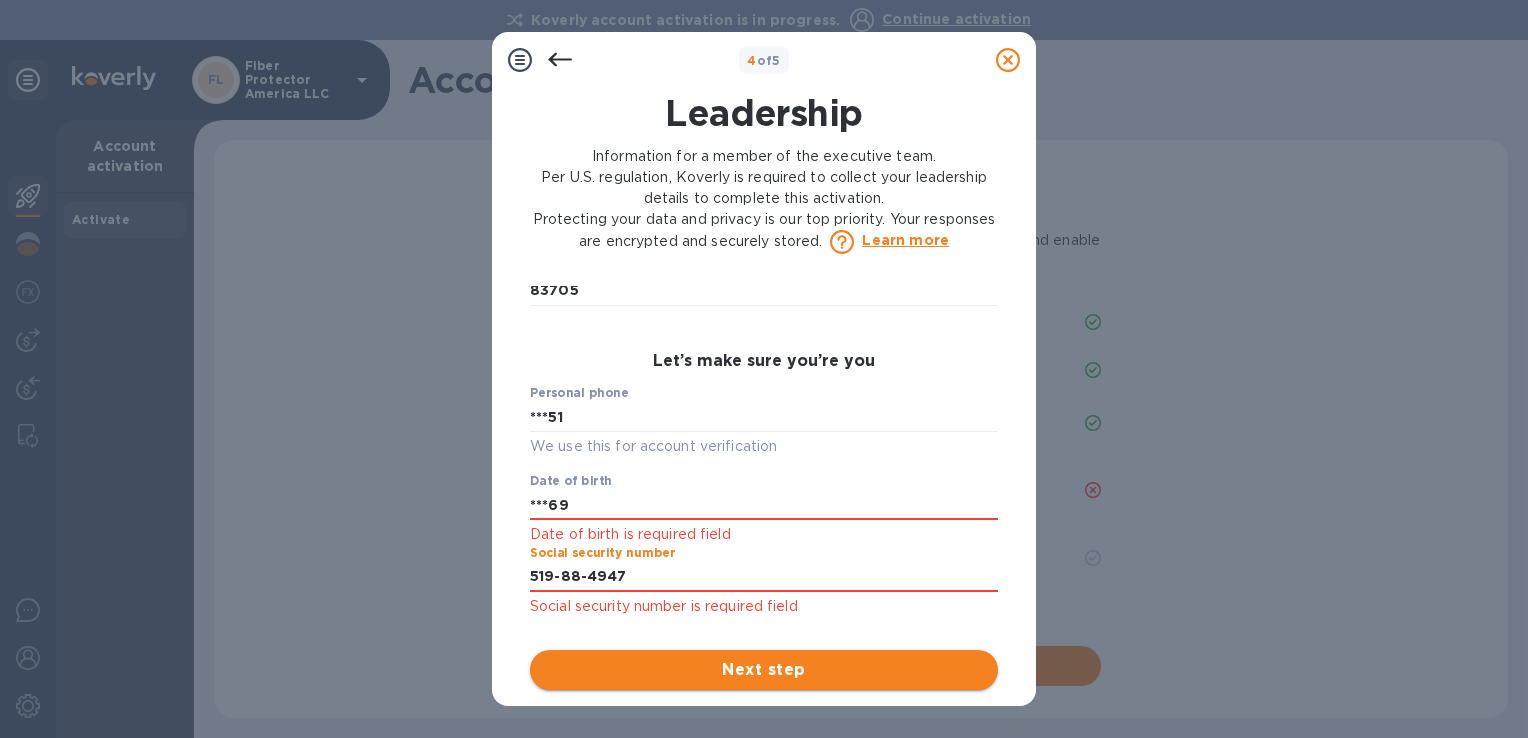 type on "***47" 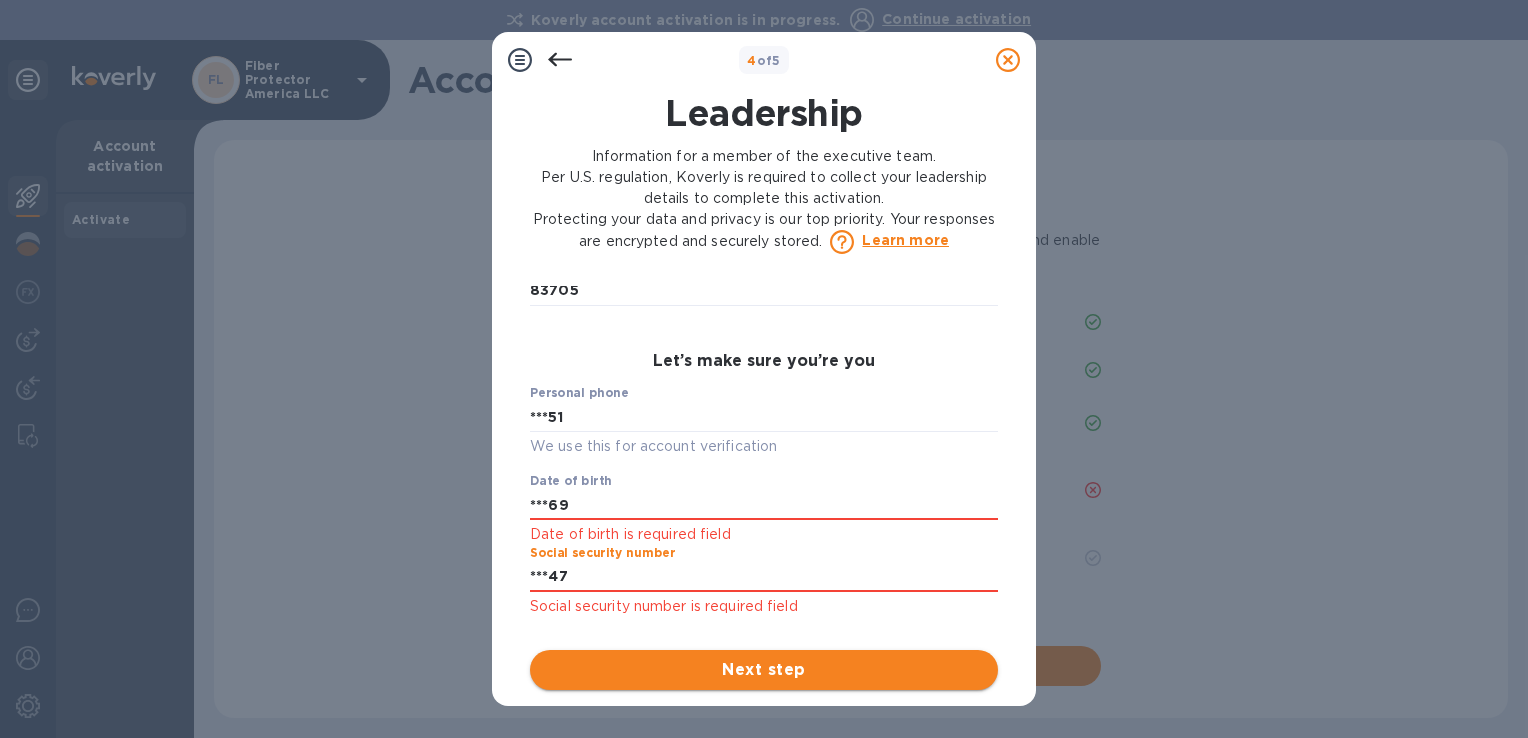 click on "Next step" at bounding box center [764, 670] 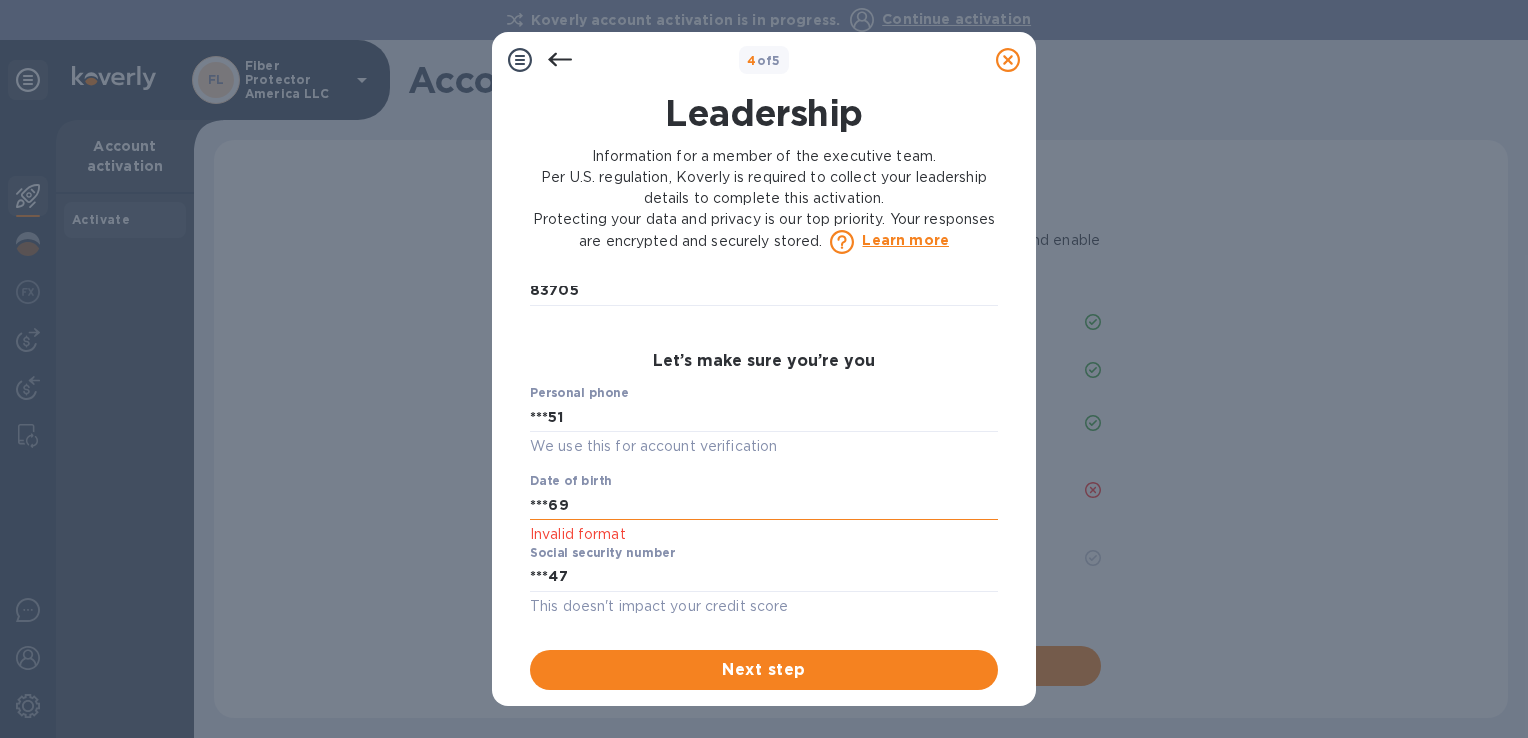 click on "***69" at bounding box center [764, 505] 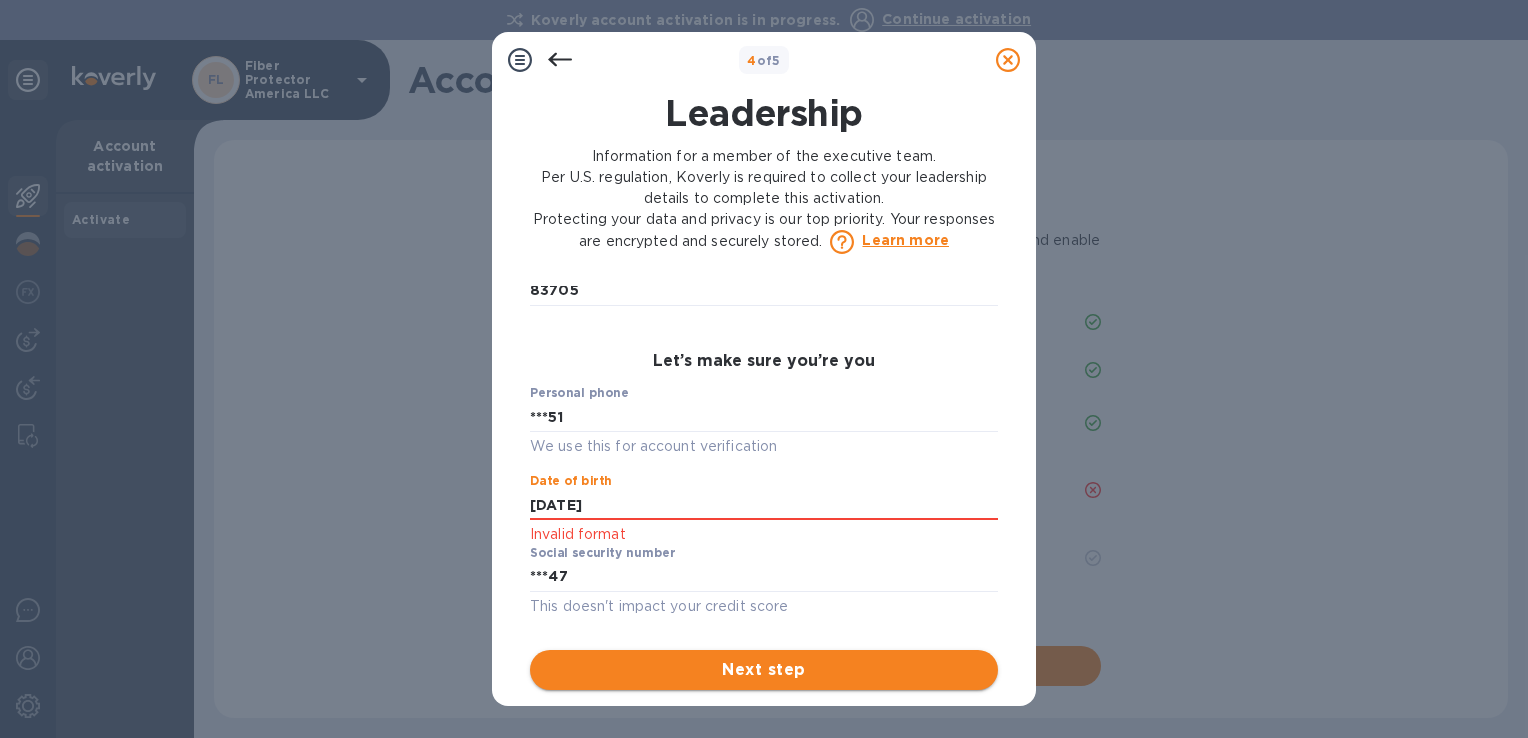 type on "***69" 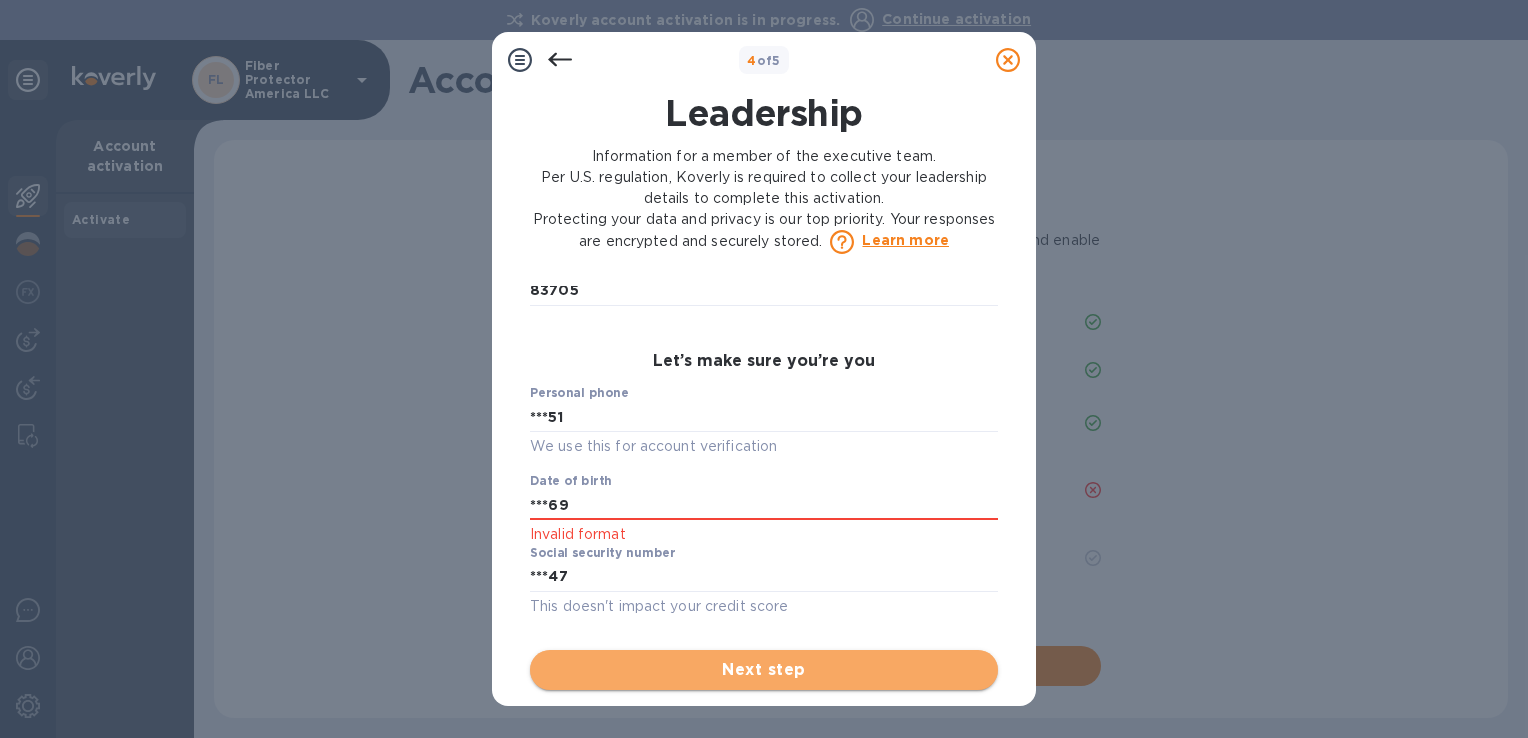 click on "Next step" at bounding box center [764, 670] 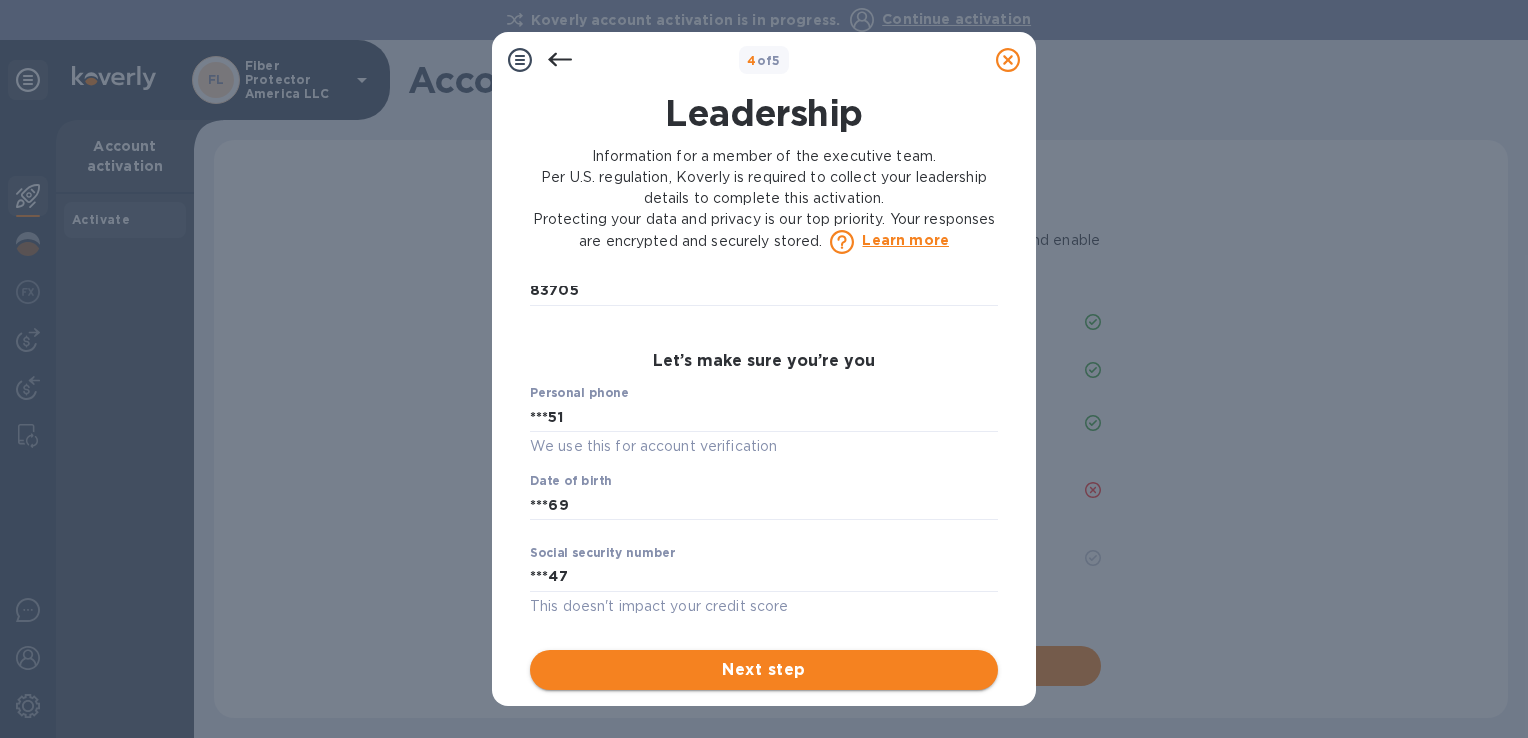 click on "Next step" at bounding box center (764, 670) 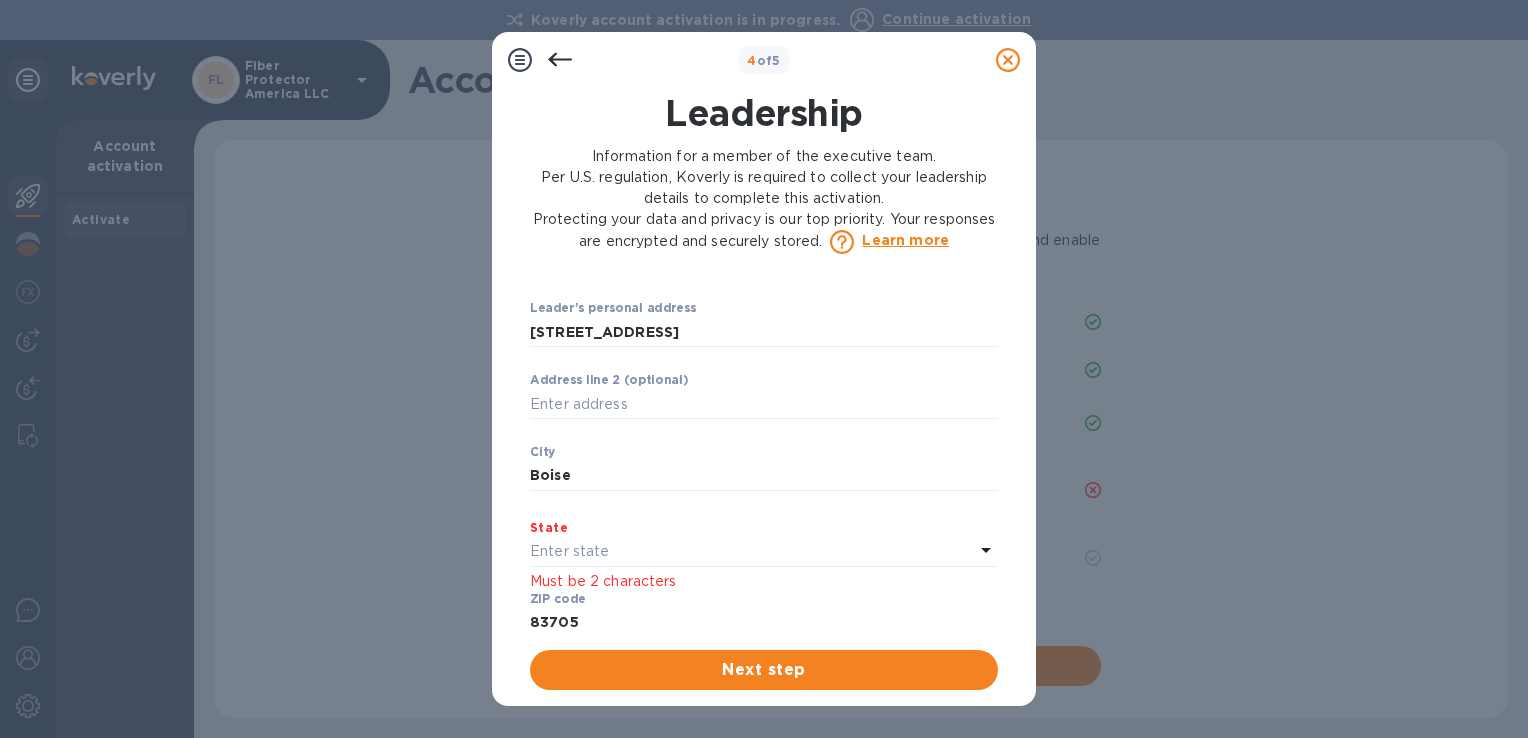 scroll, scrollTop: 700, scrollLeft: 0, axis: vertical 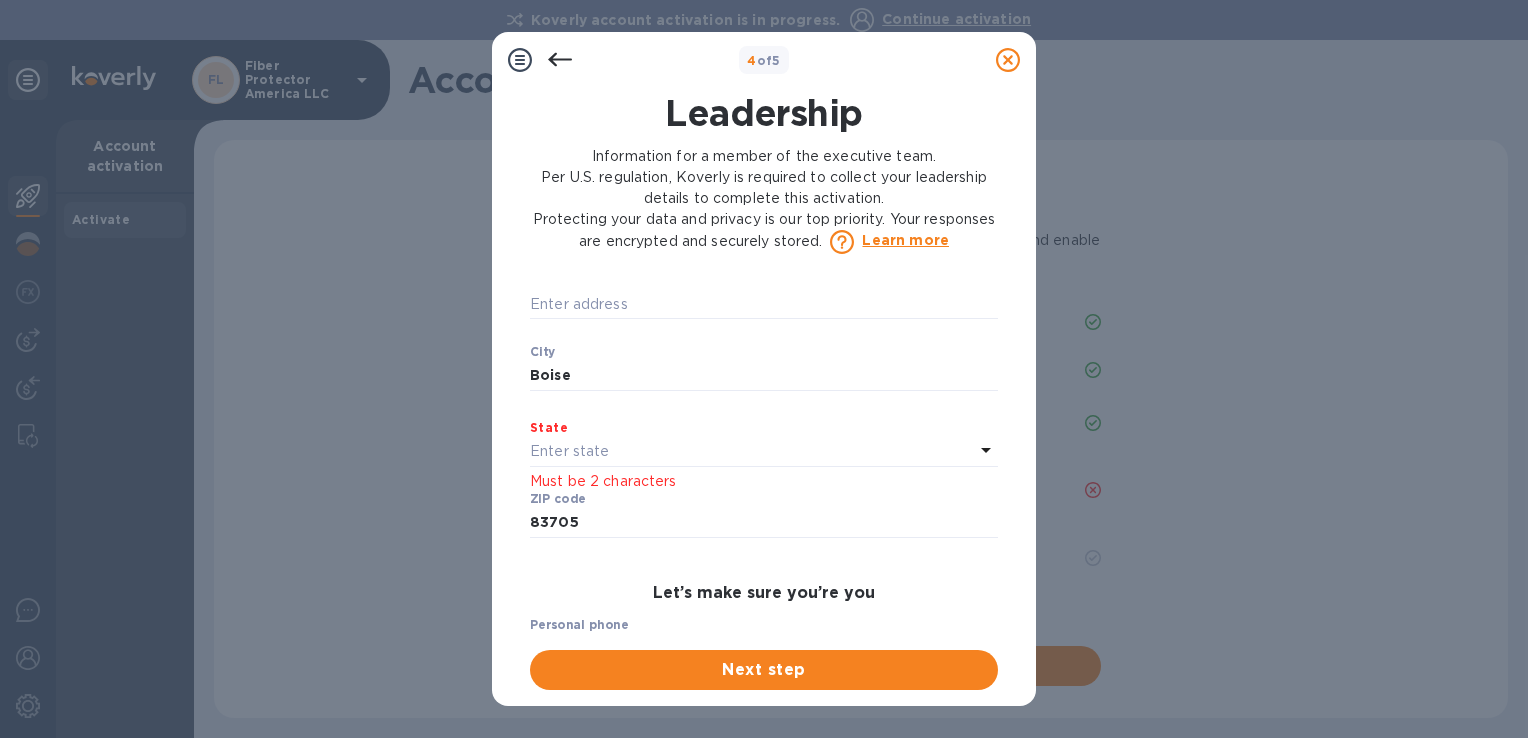 click on "Must be 2 characters" at bounding box center [764, 481] 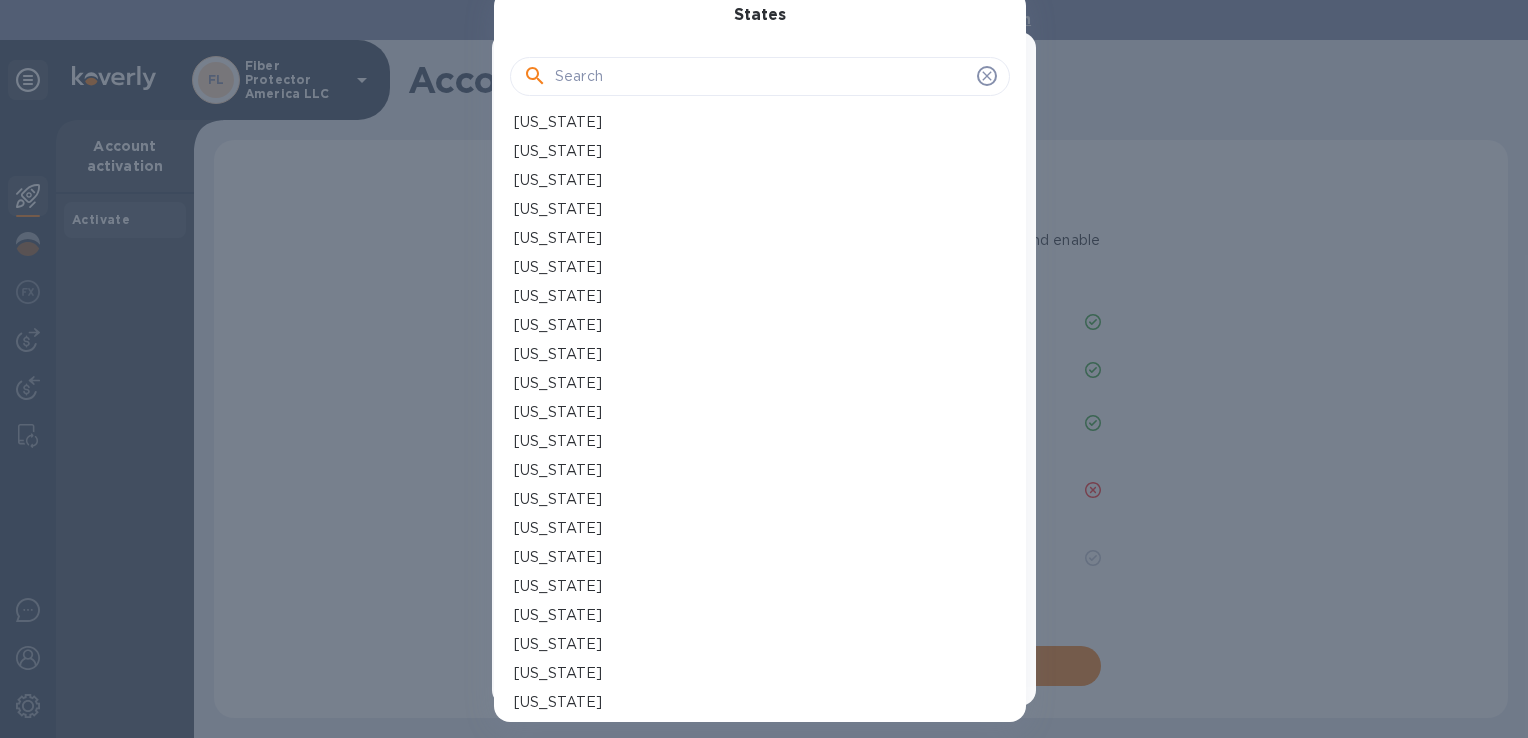 click on "Idaho" at bounding box center [558, 557] 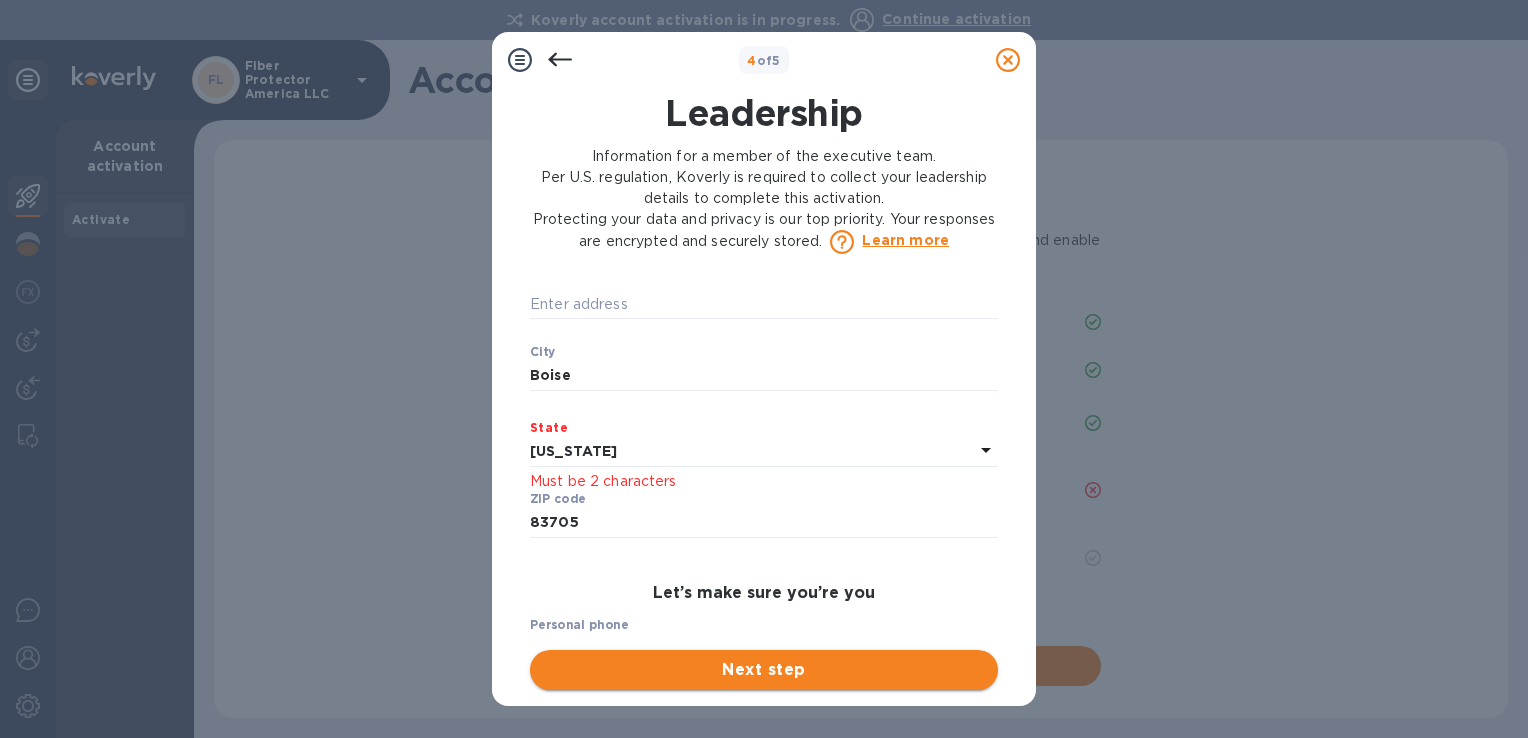 click on "Next step" at bounding box center [764, 670] 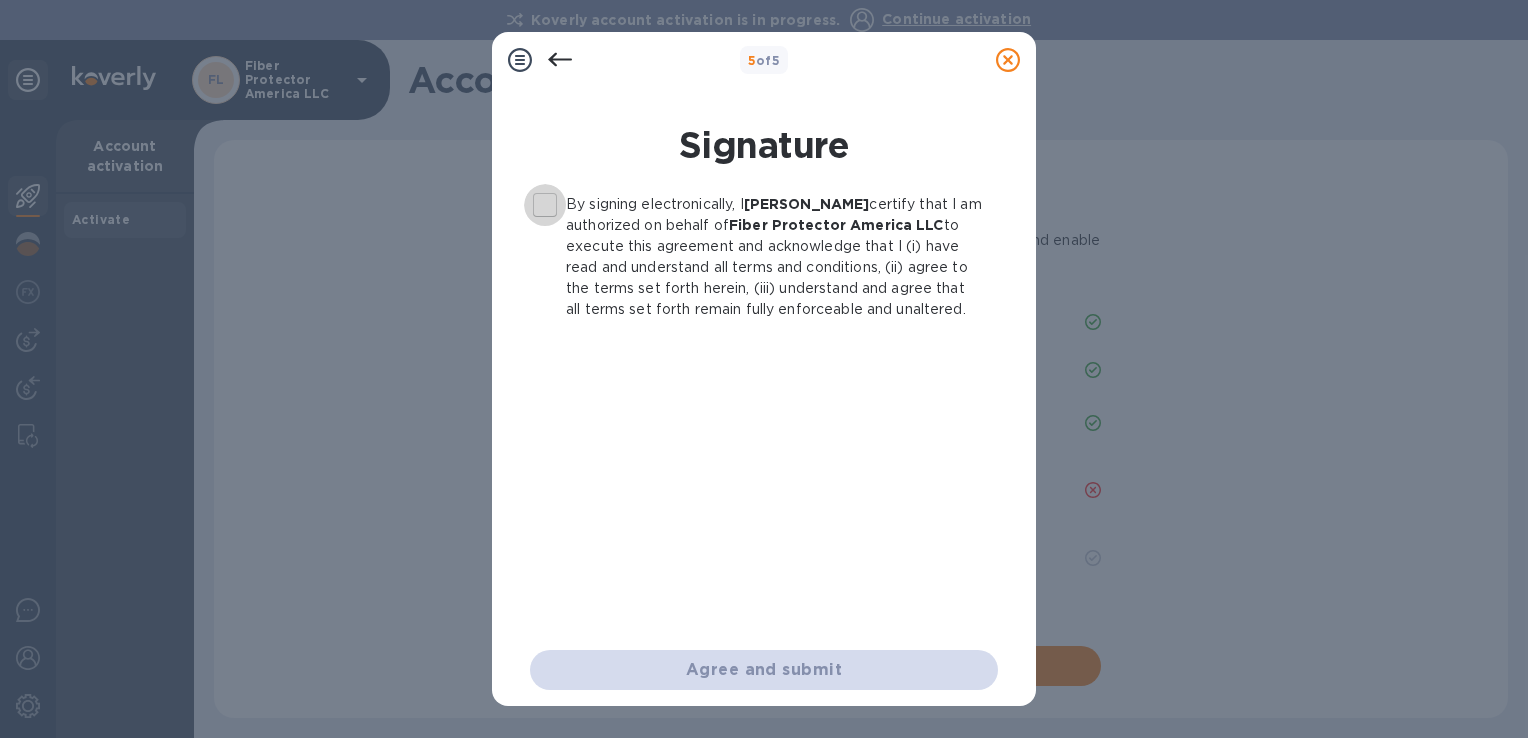 click on "By signing electronically, I  Julie Hendren  certify that I am authorized on behalf of  Fiber Protector America LLC  to execute this agreement and acknowledge that I (i) have read and understand all terms and conditions, (ii) agree to the terms set forth herein, (iii) understand and agree that all terms set forth remain fully enforceable and unaltered." at bounding box center (545, 205) 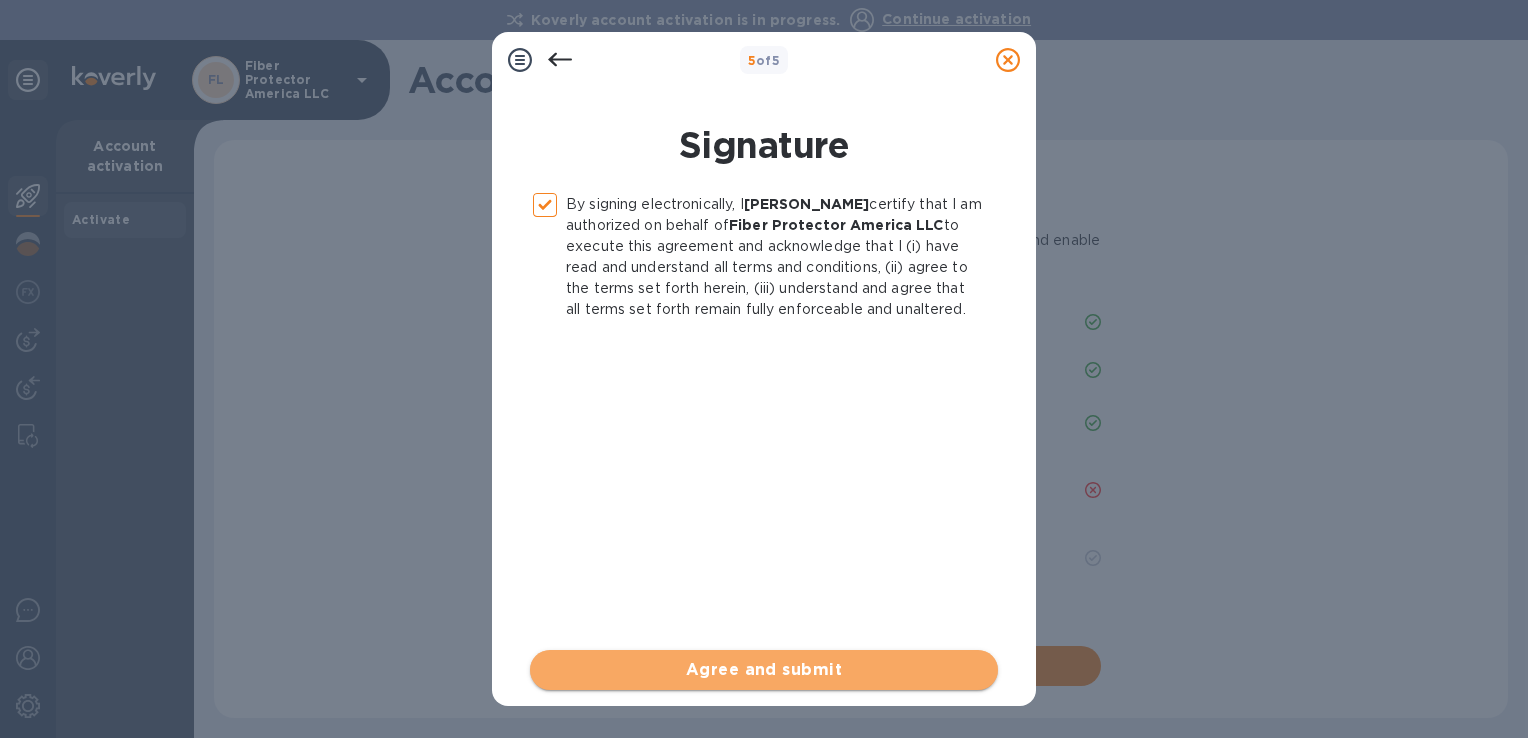 click on "Agree and submit" at bounding box center (764, 670) 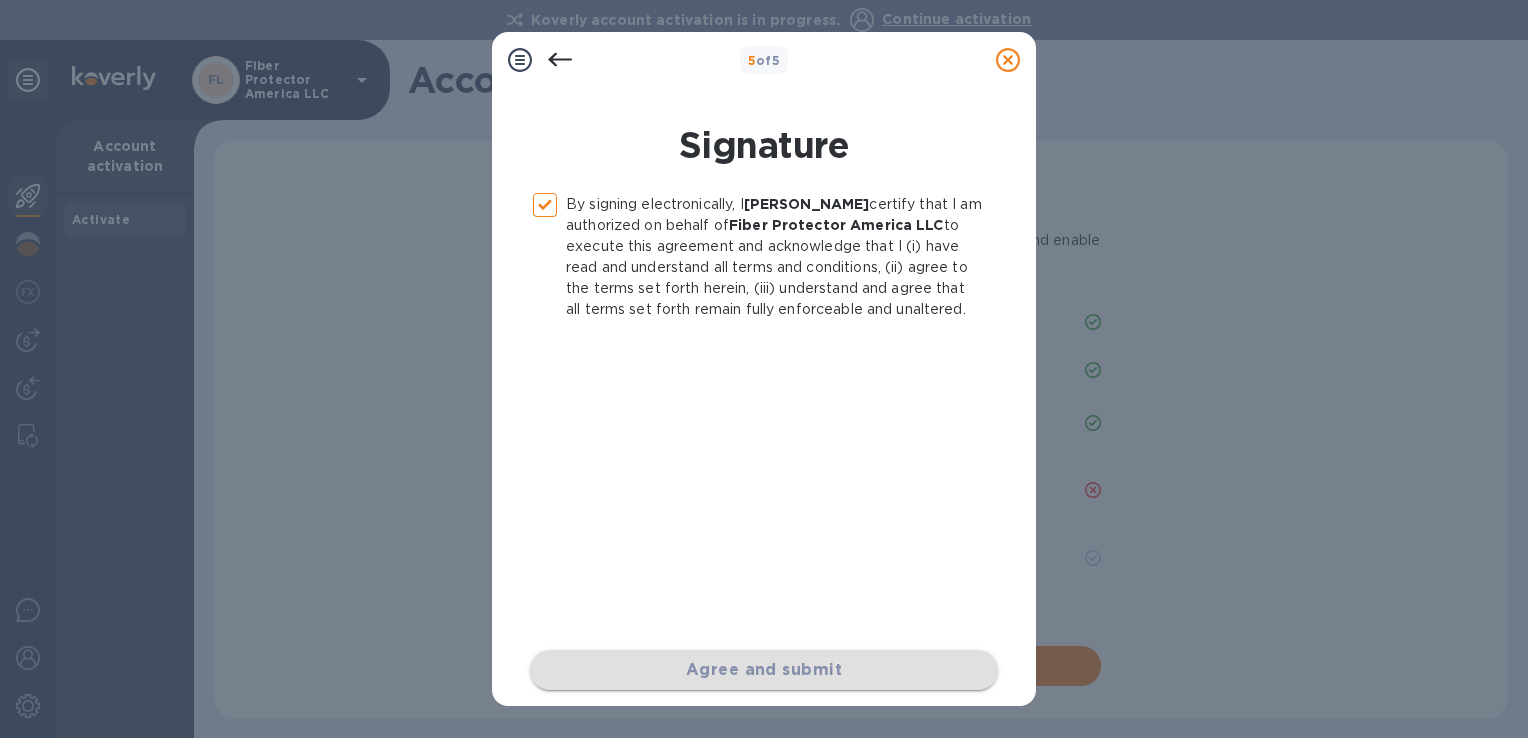 checkbox on "false" 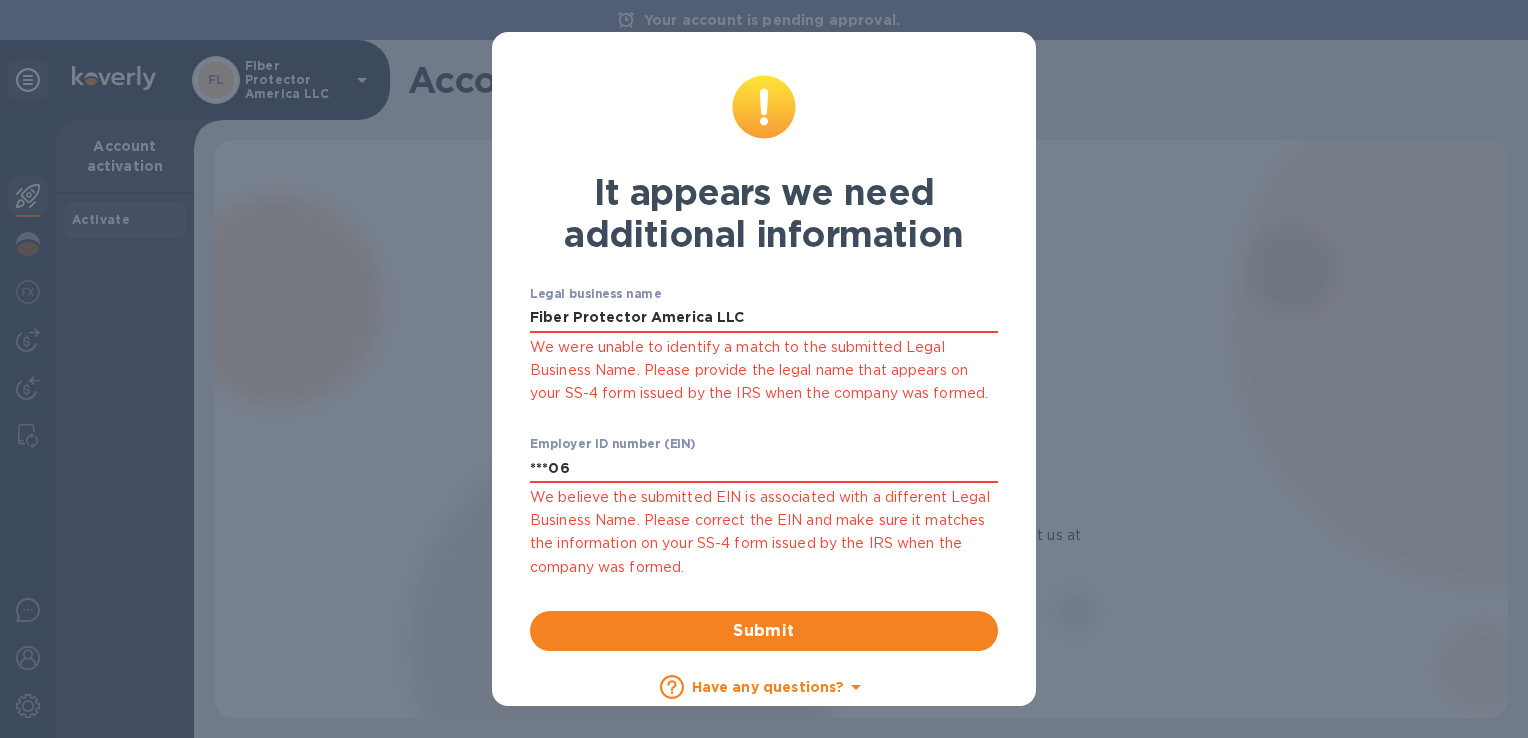 scroll, scrollTop: 84, scrollLeft: 0, axis: vertical 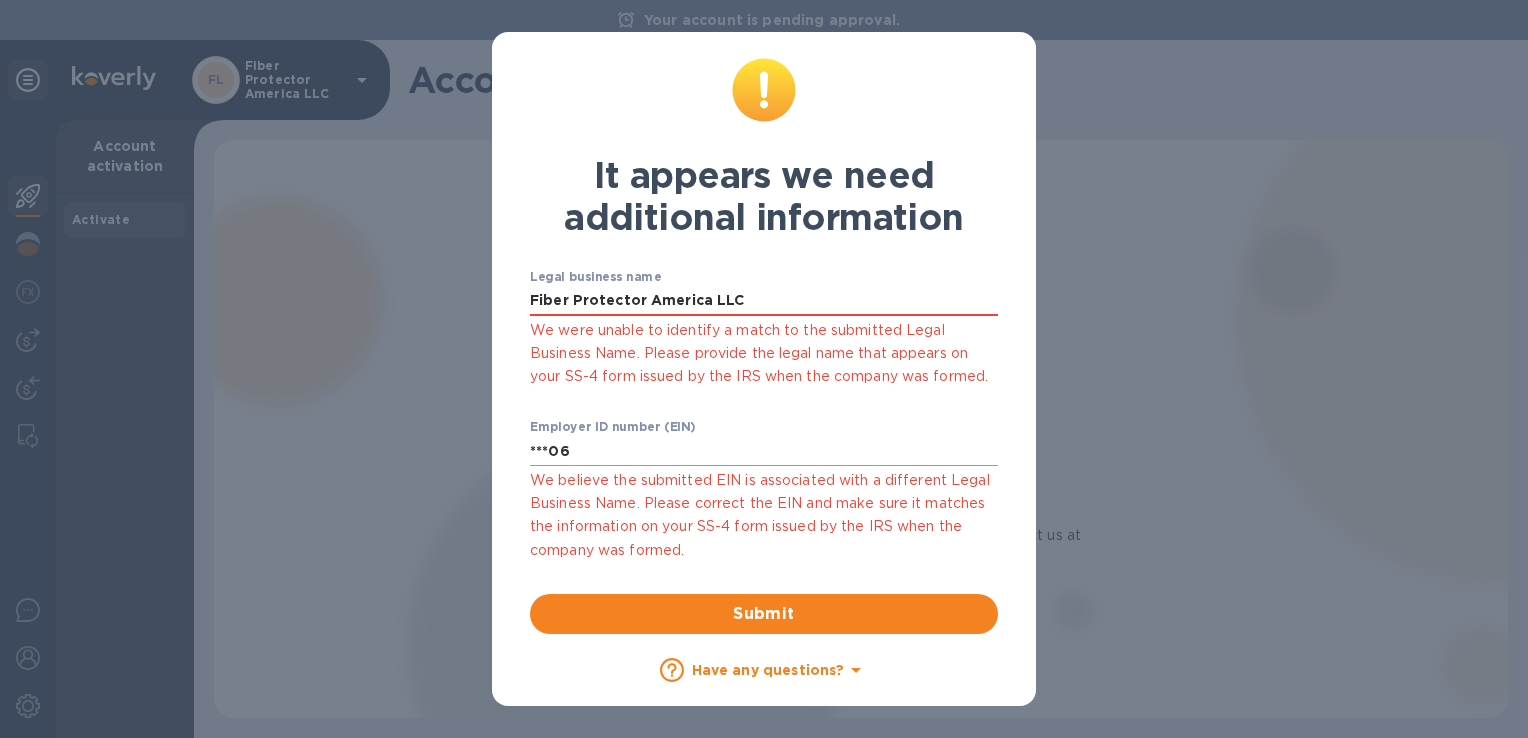 click on "***06" at bounding box center [764, 451] 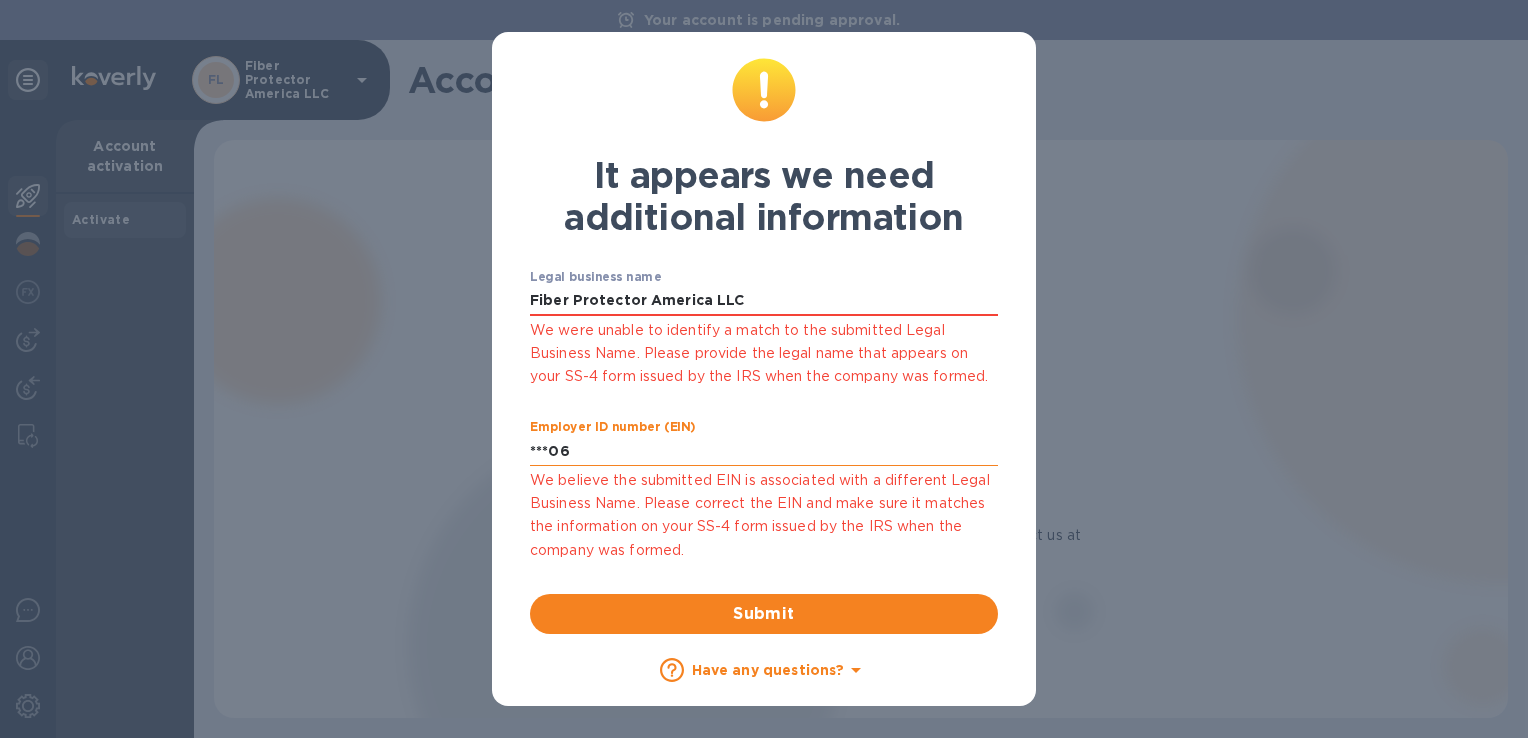 type on "***06" 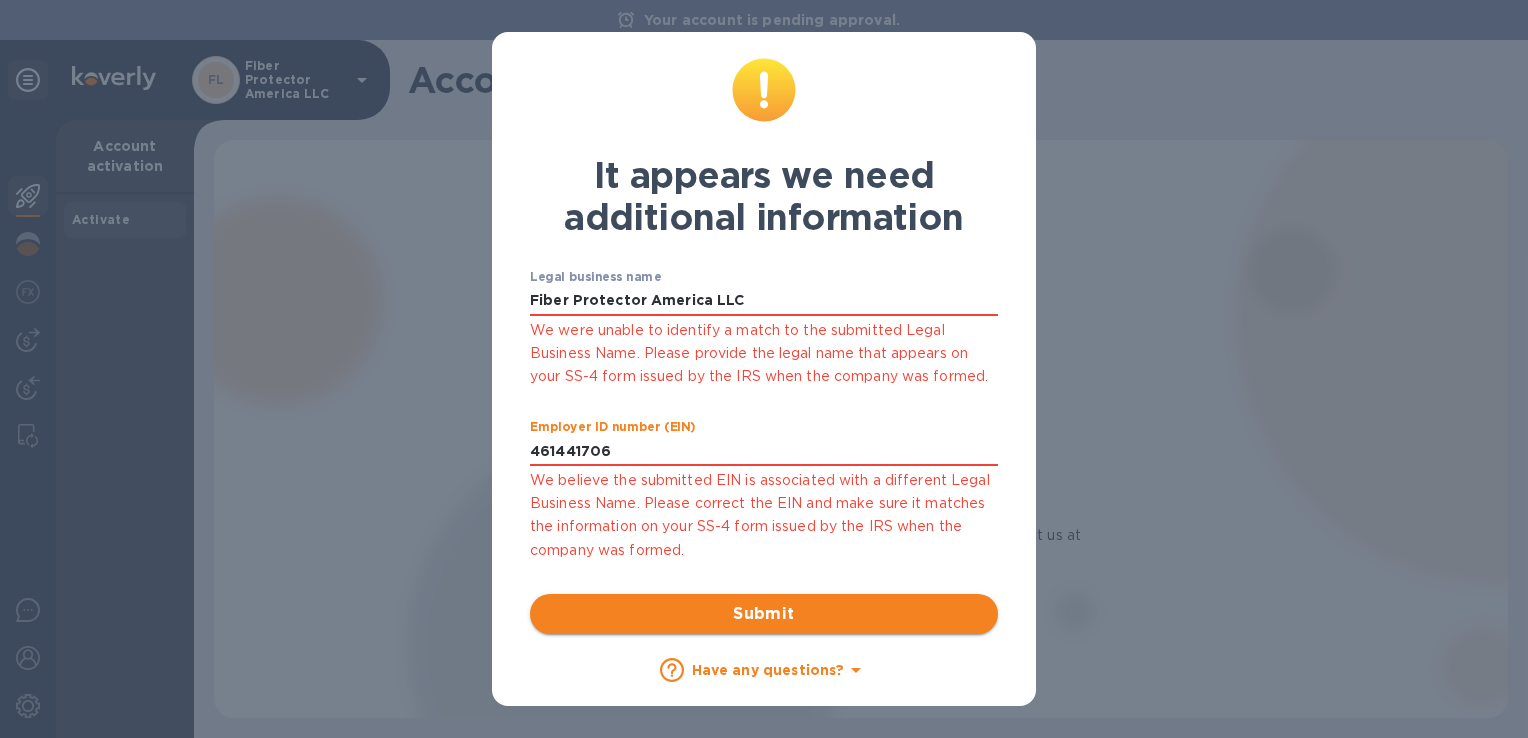 type on "***06" 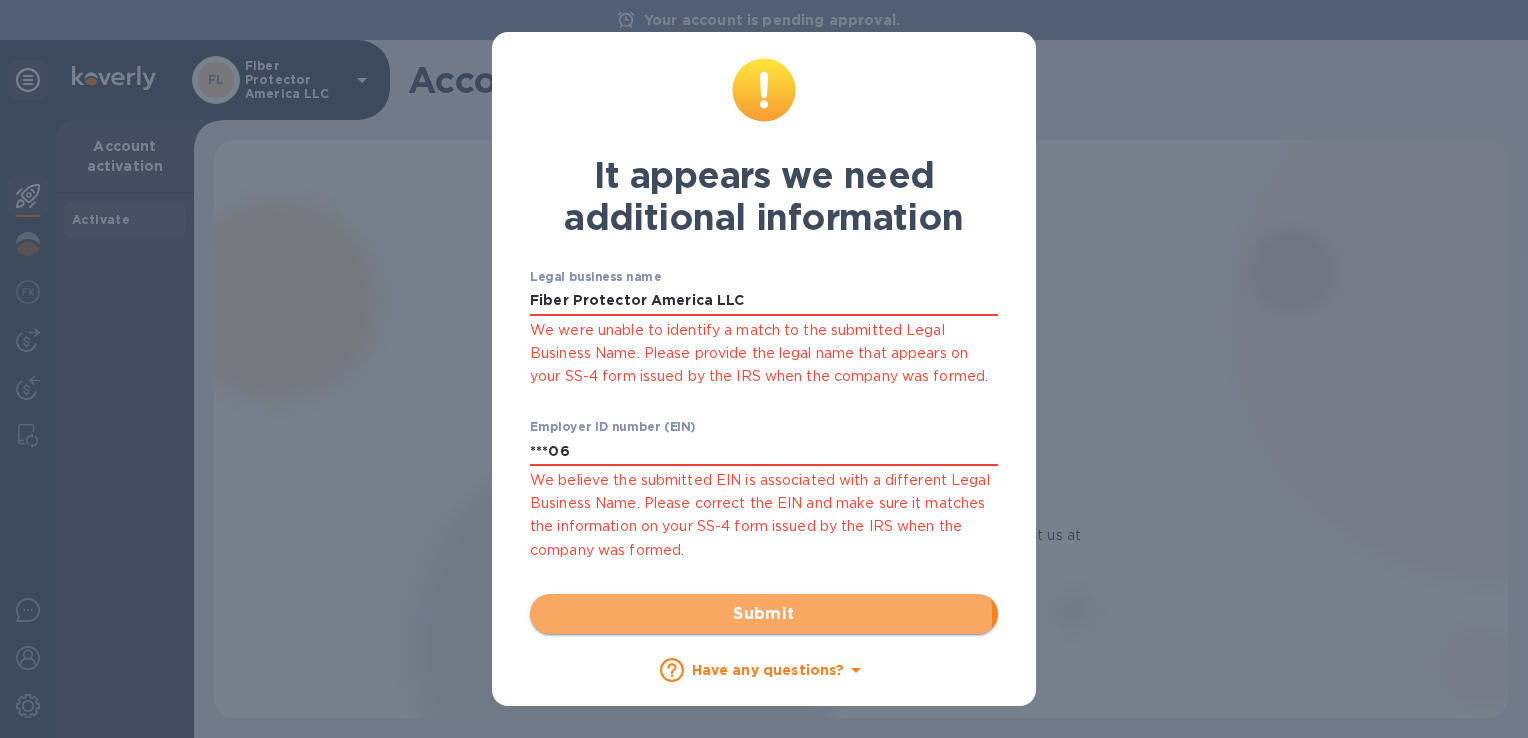 click on "Submit" at bounding box center [764, 614] 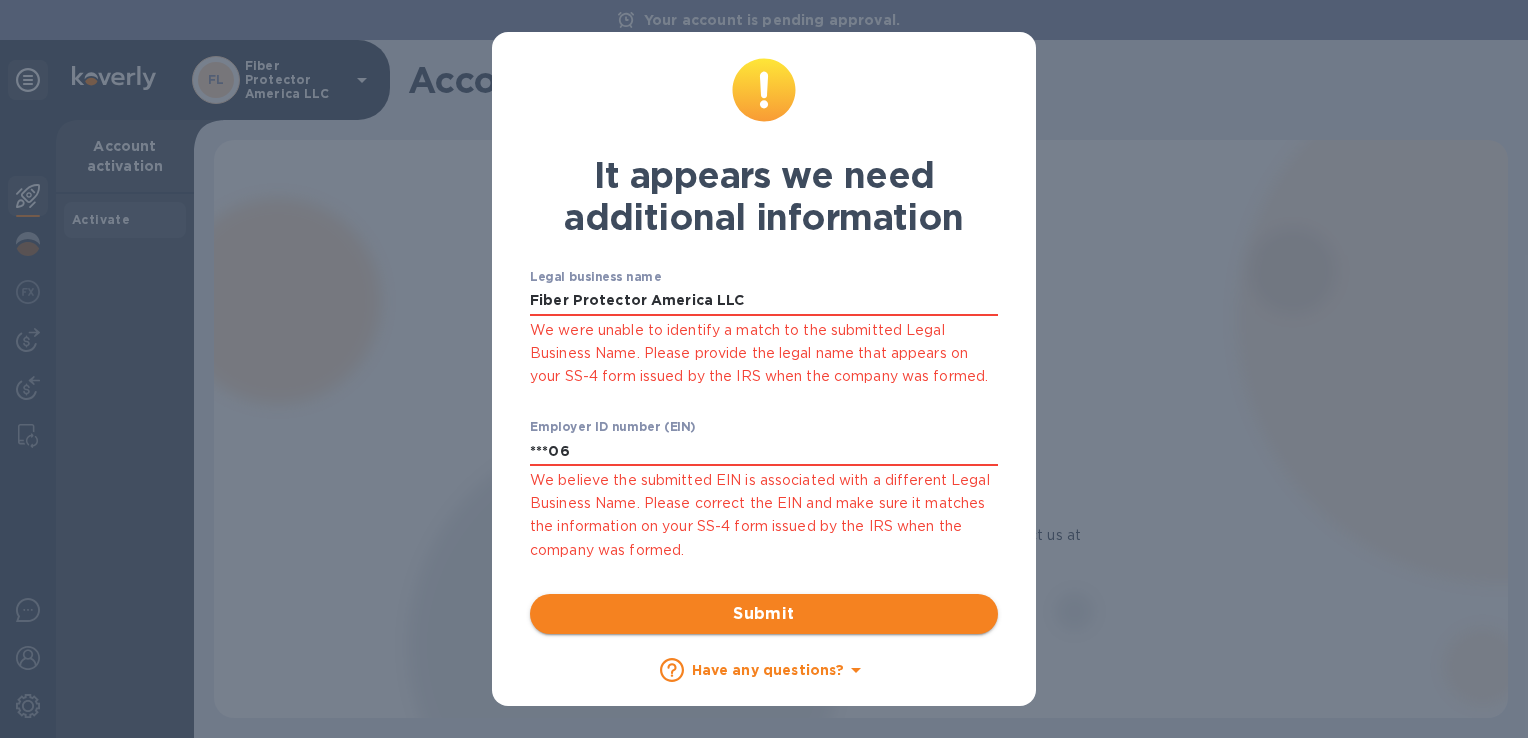 click on "Submit" at bounding box center (764, 614) 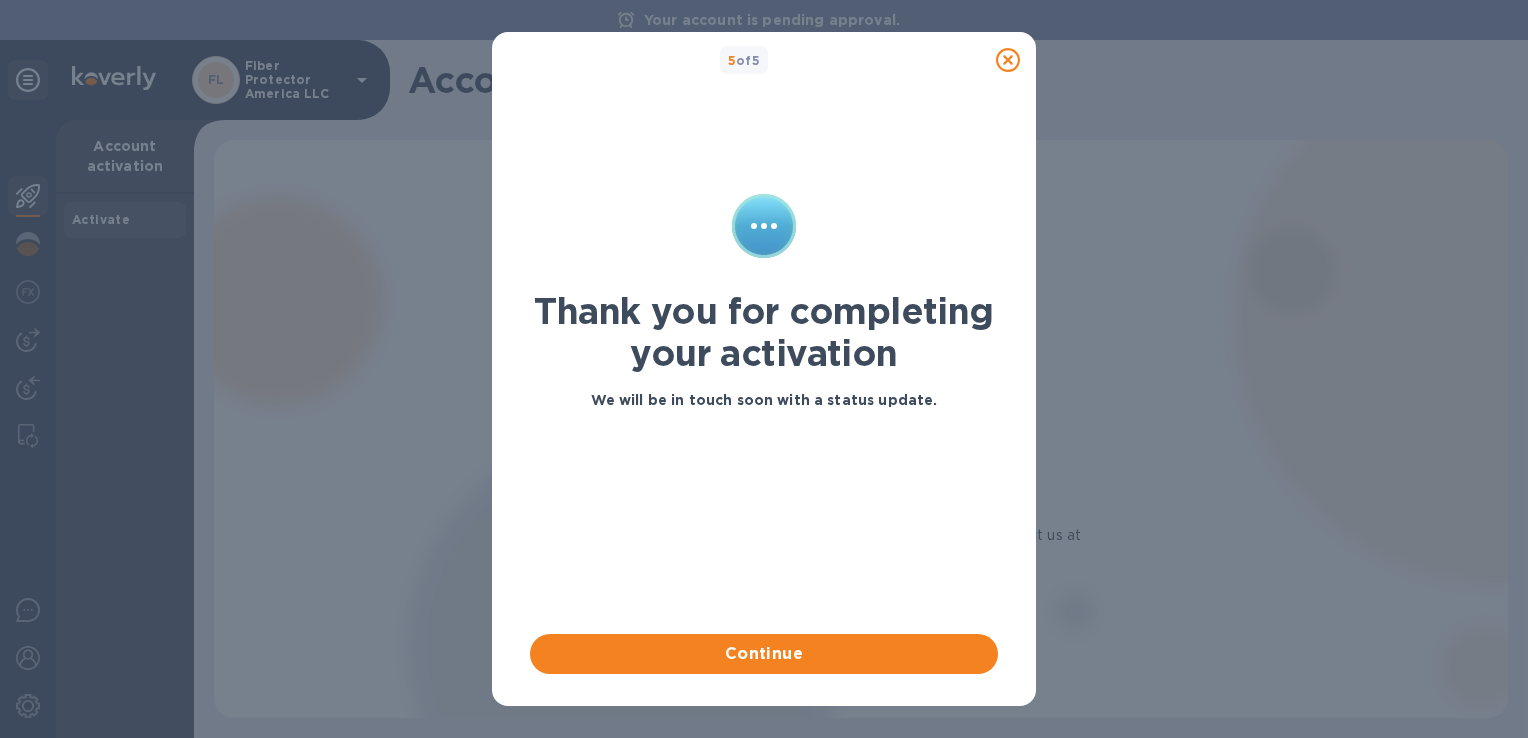 scroll, scrollTop: 0, scrollLeft: 0, axis: both 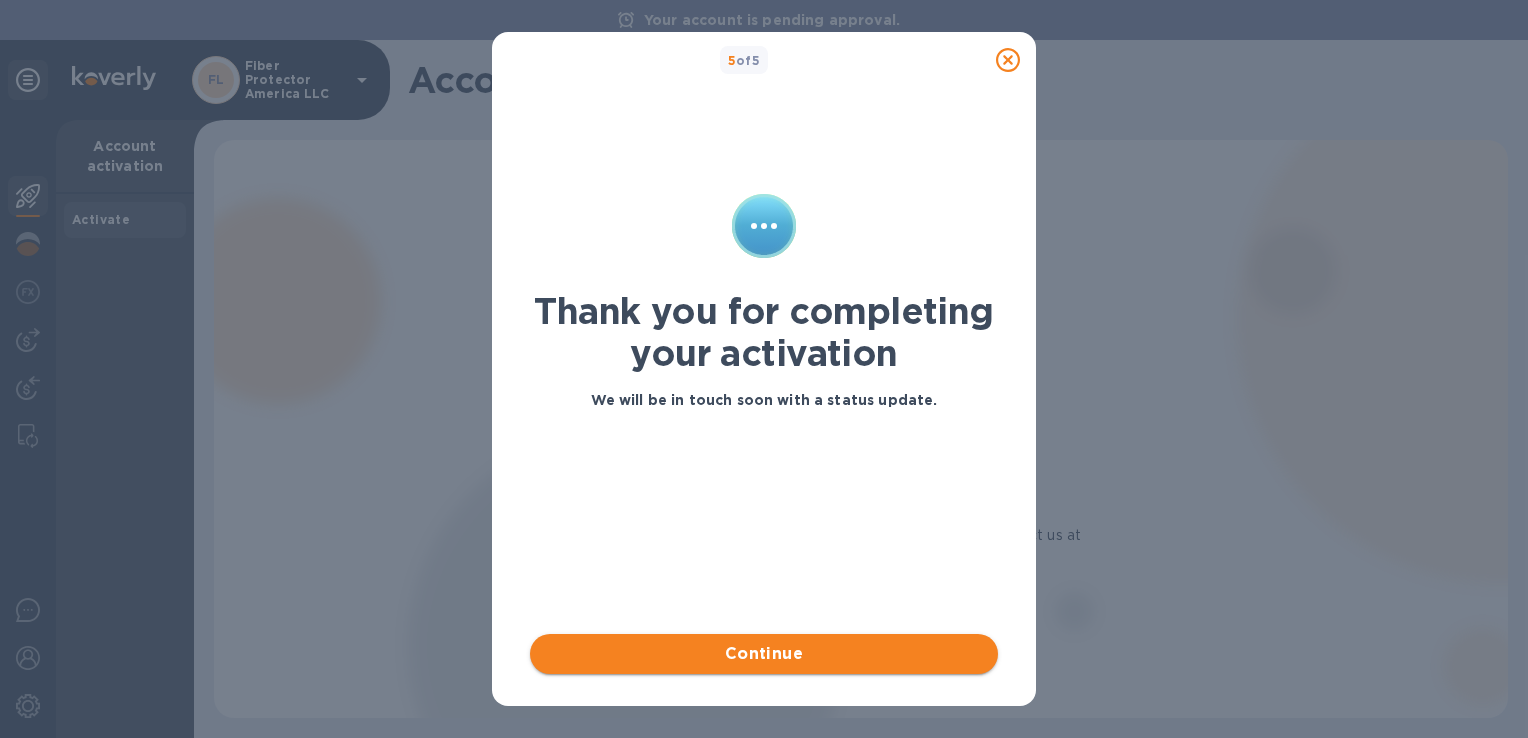 click on "Continue" at bounding box center (764, 654) 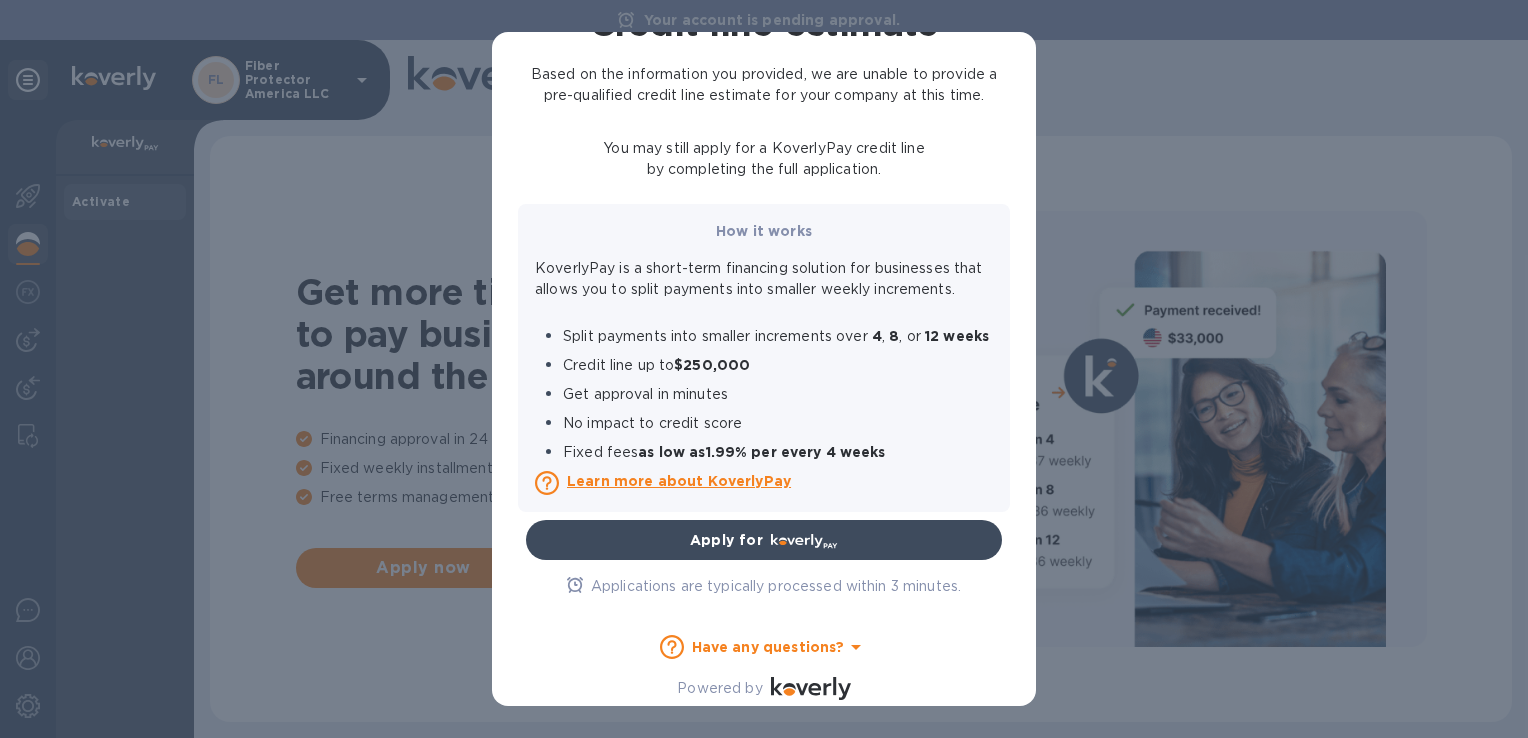 scroll, scrollTop: 0, scrollLeft: 0, axis: both 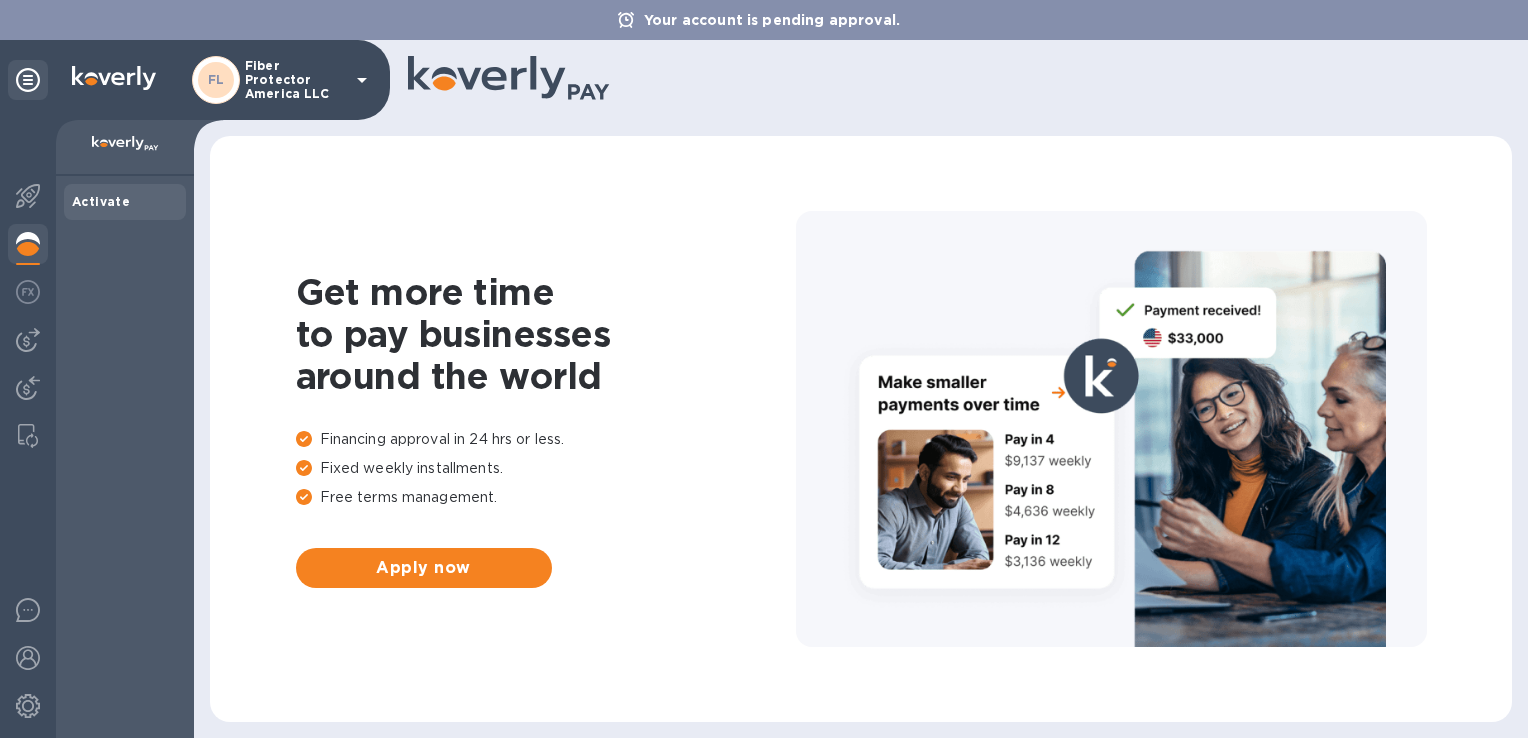 click on "Fiber Protector America LLC" at bounding box center (295, 80) 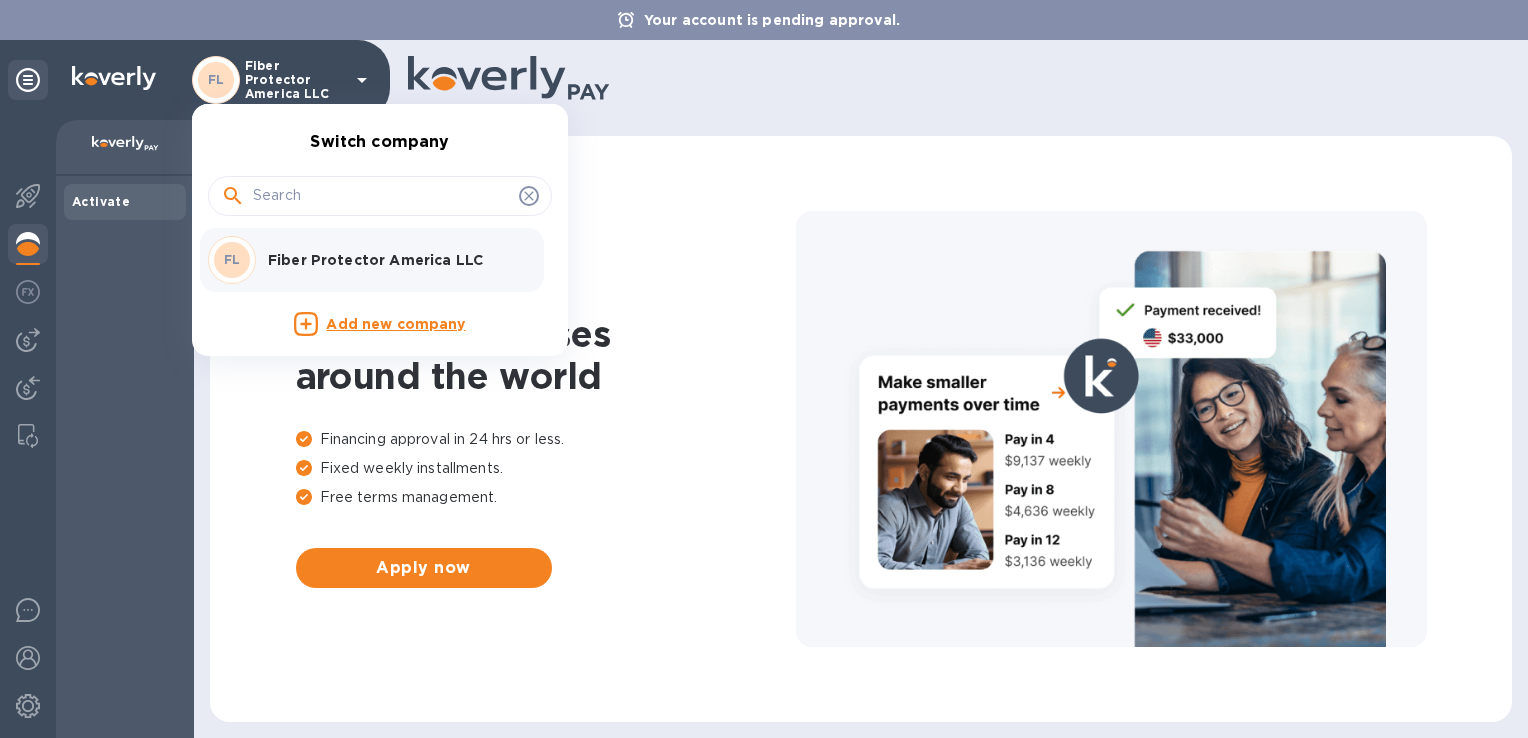 click at bounding box center [764, 369] 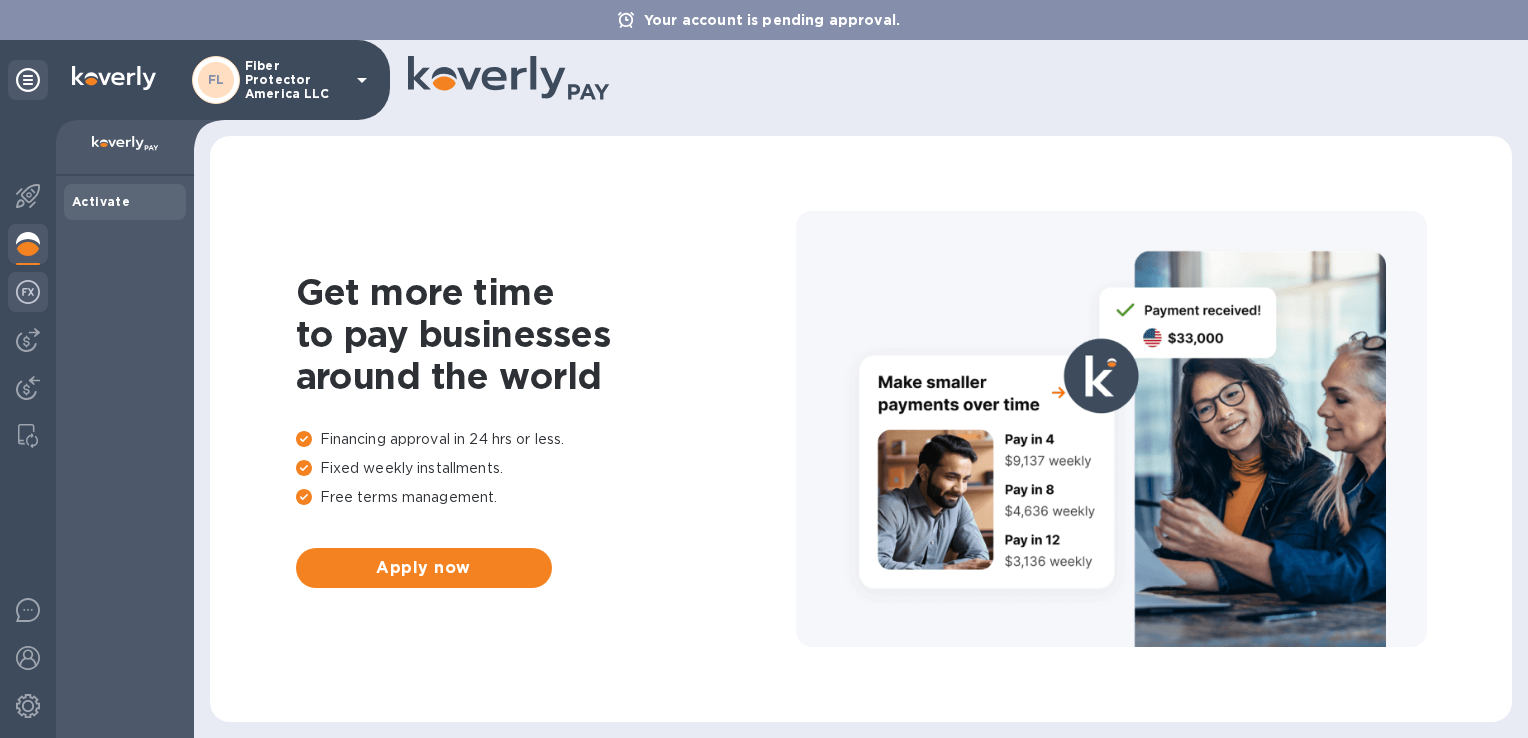 click at bounding box center (28, 292) 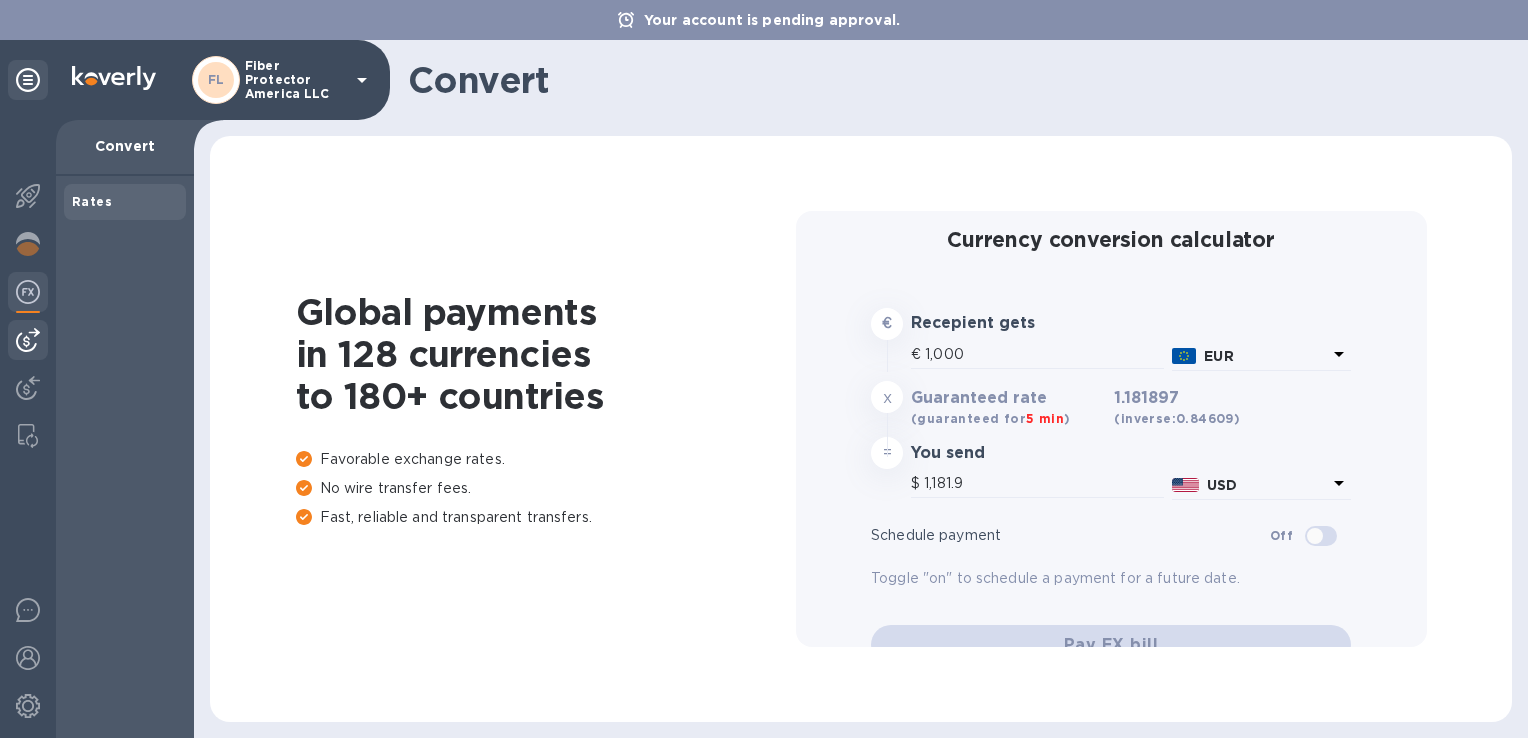 click at bounding box center [28, 340] 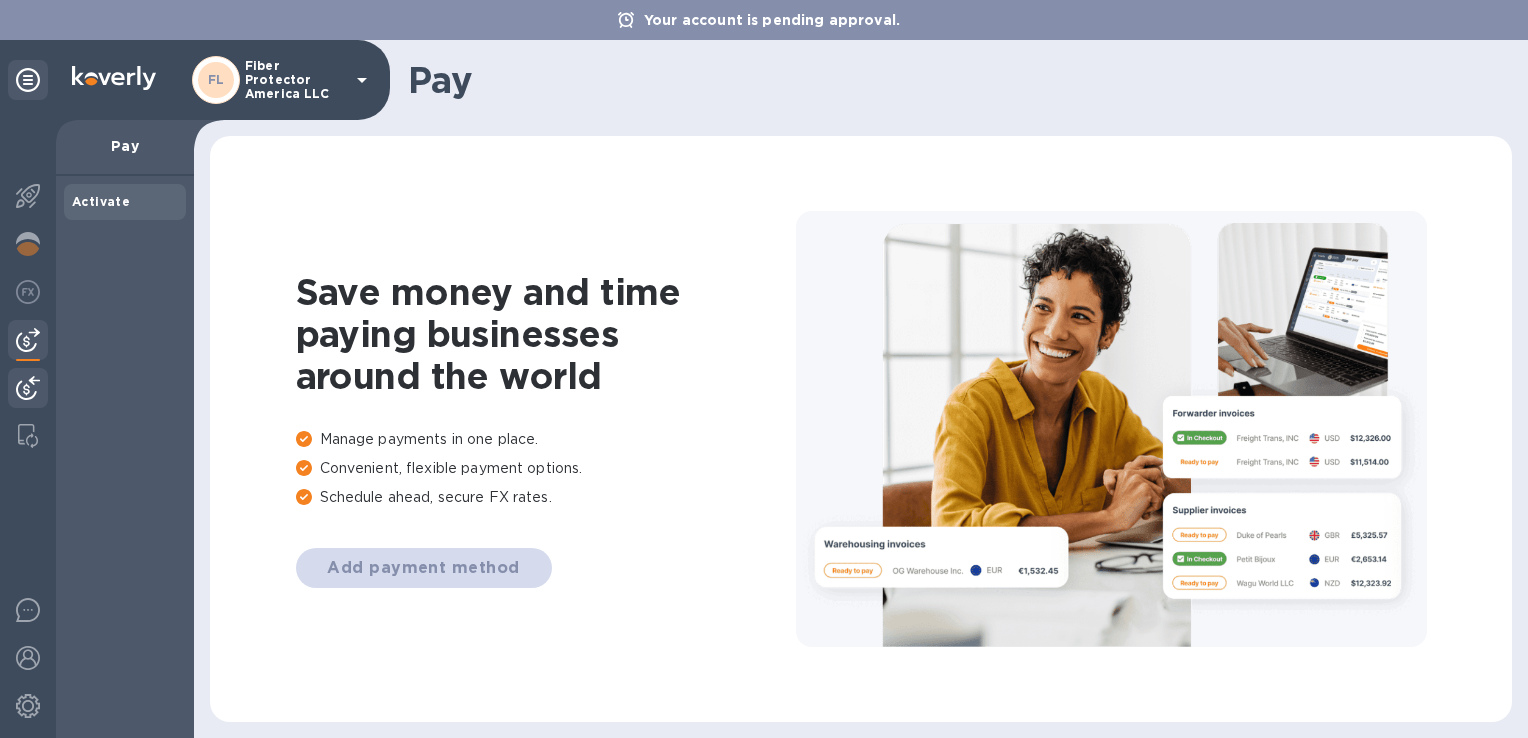 click at bounding box center (28, 388) 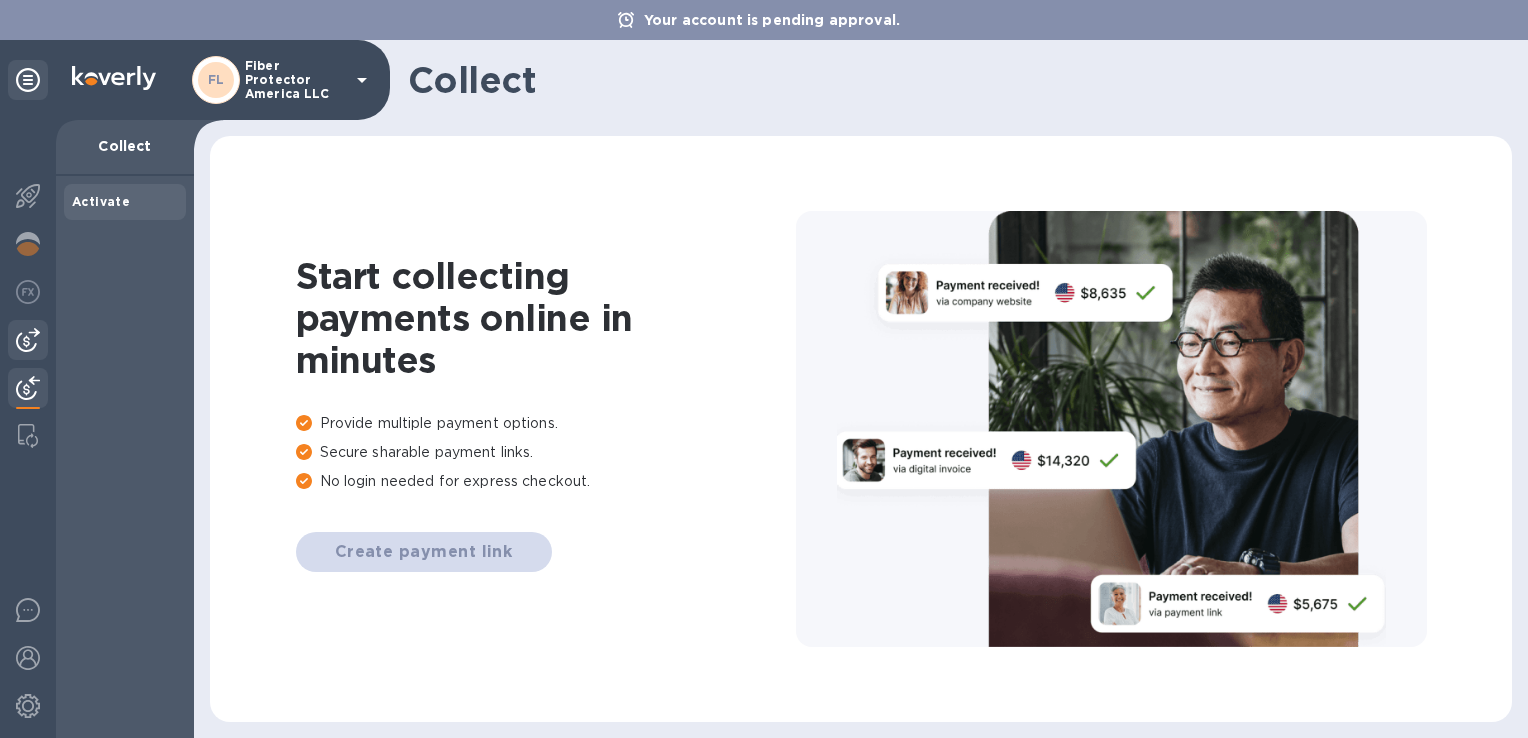 click at bounding box center (28, 340) 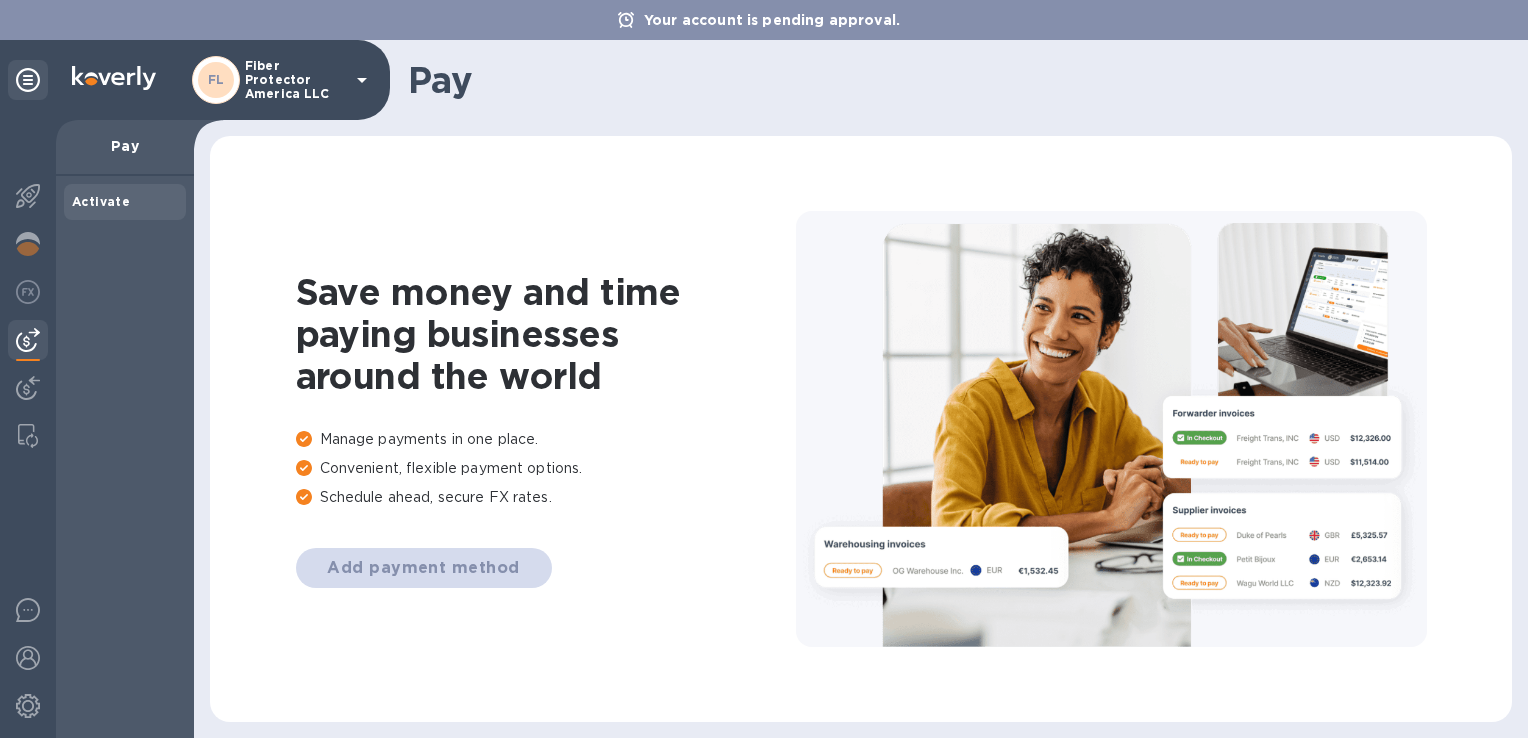 click on "Add payment method" at bounding box center (546, 568) 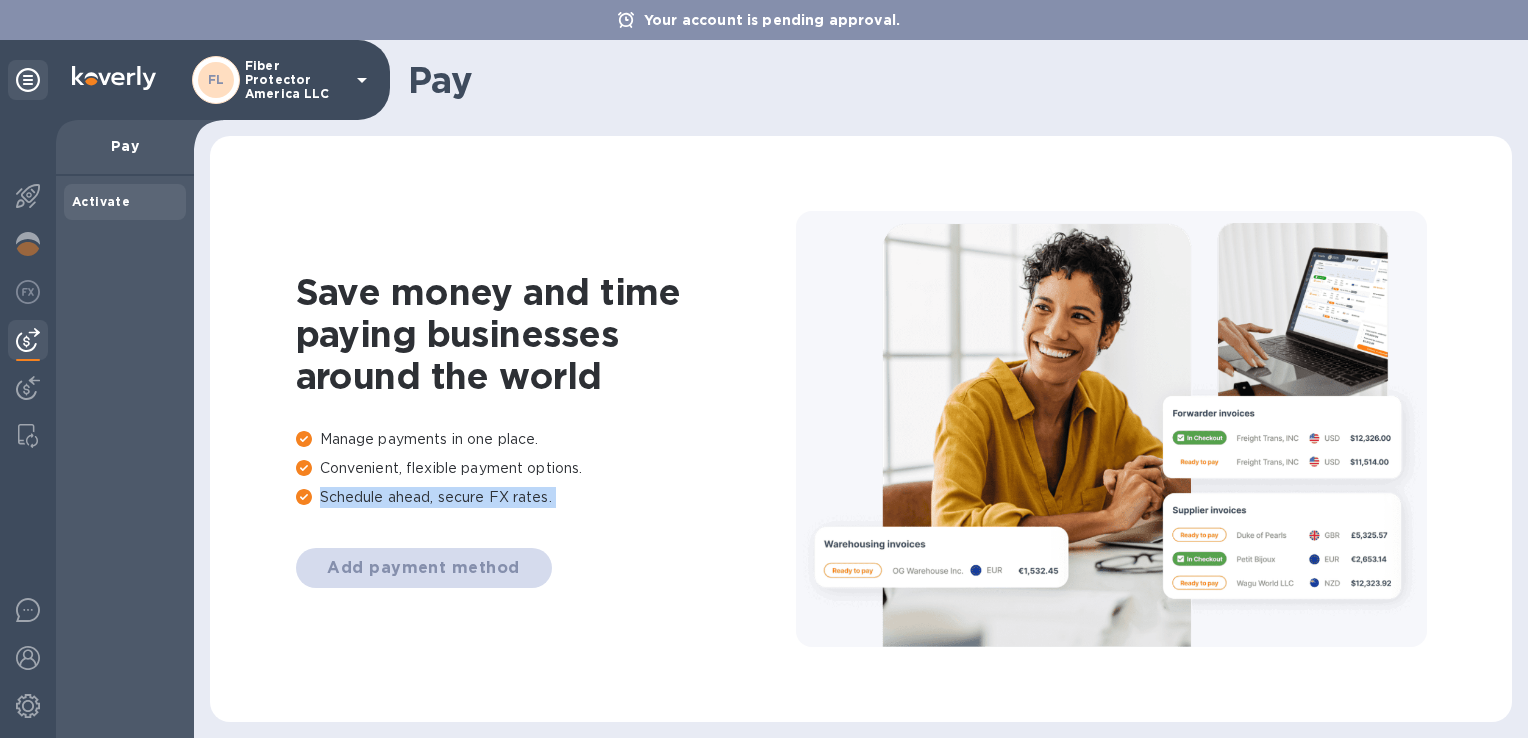 click on "Add payment method" at bounding box center [546, 568] 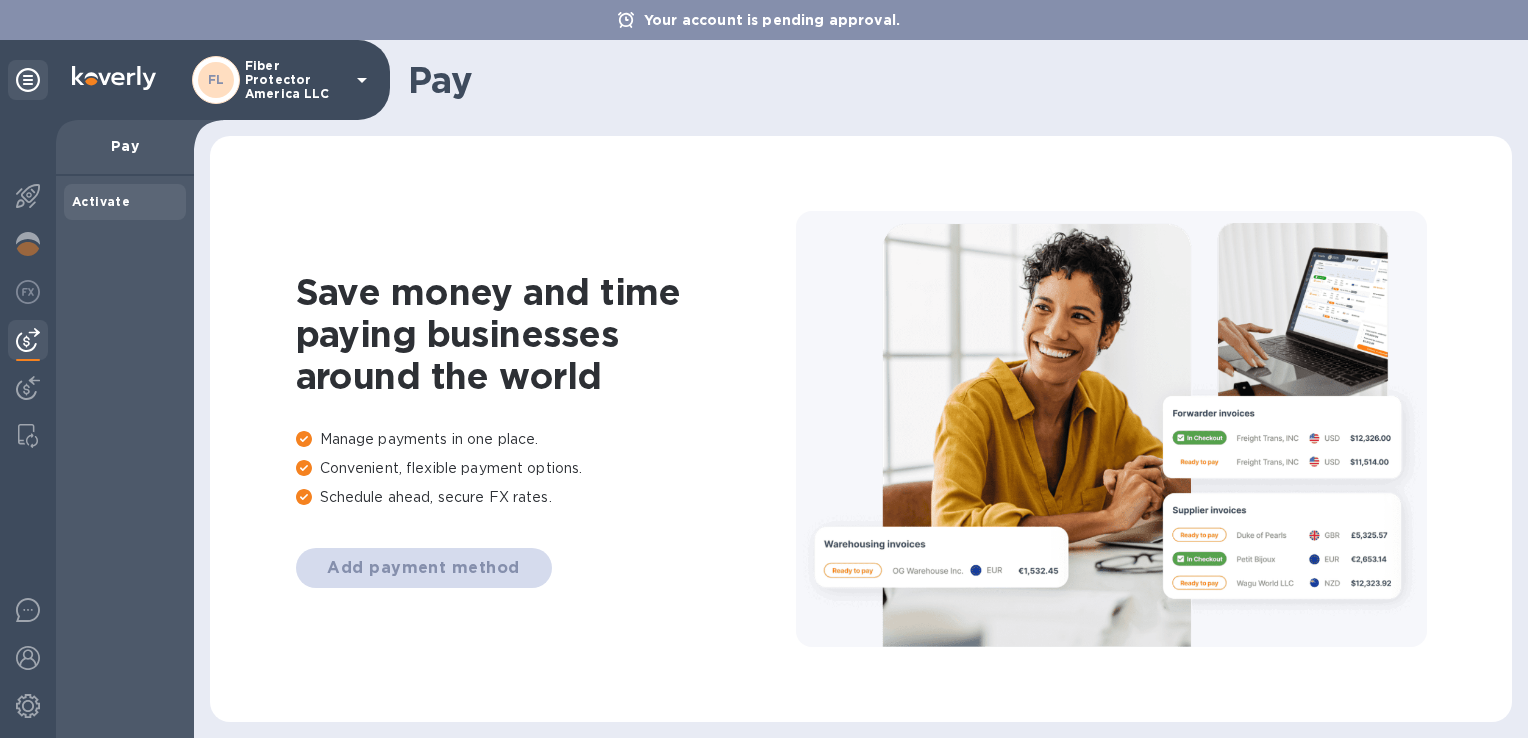 click on "Pay" at bounding box center (952, 80) 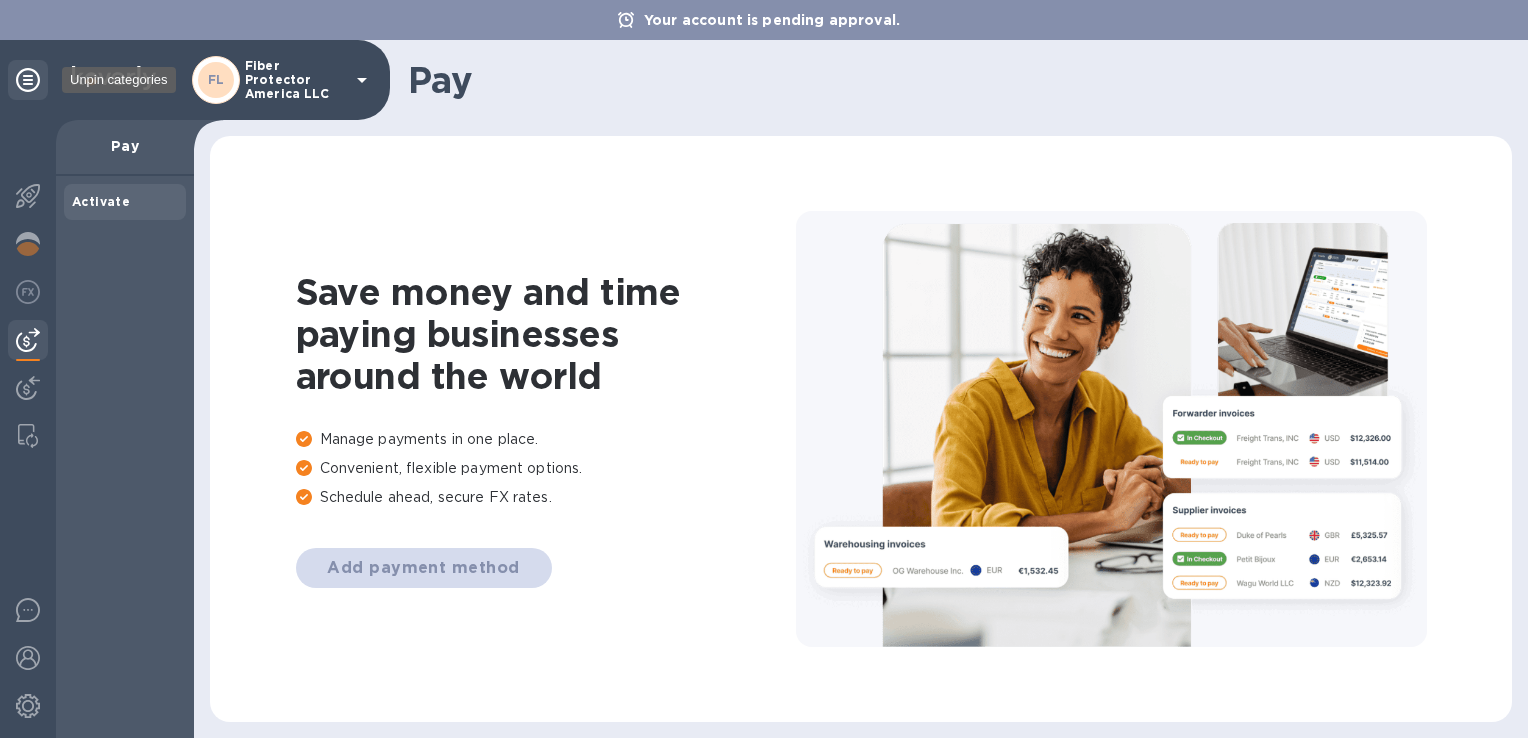 click 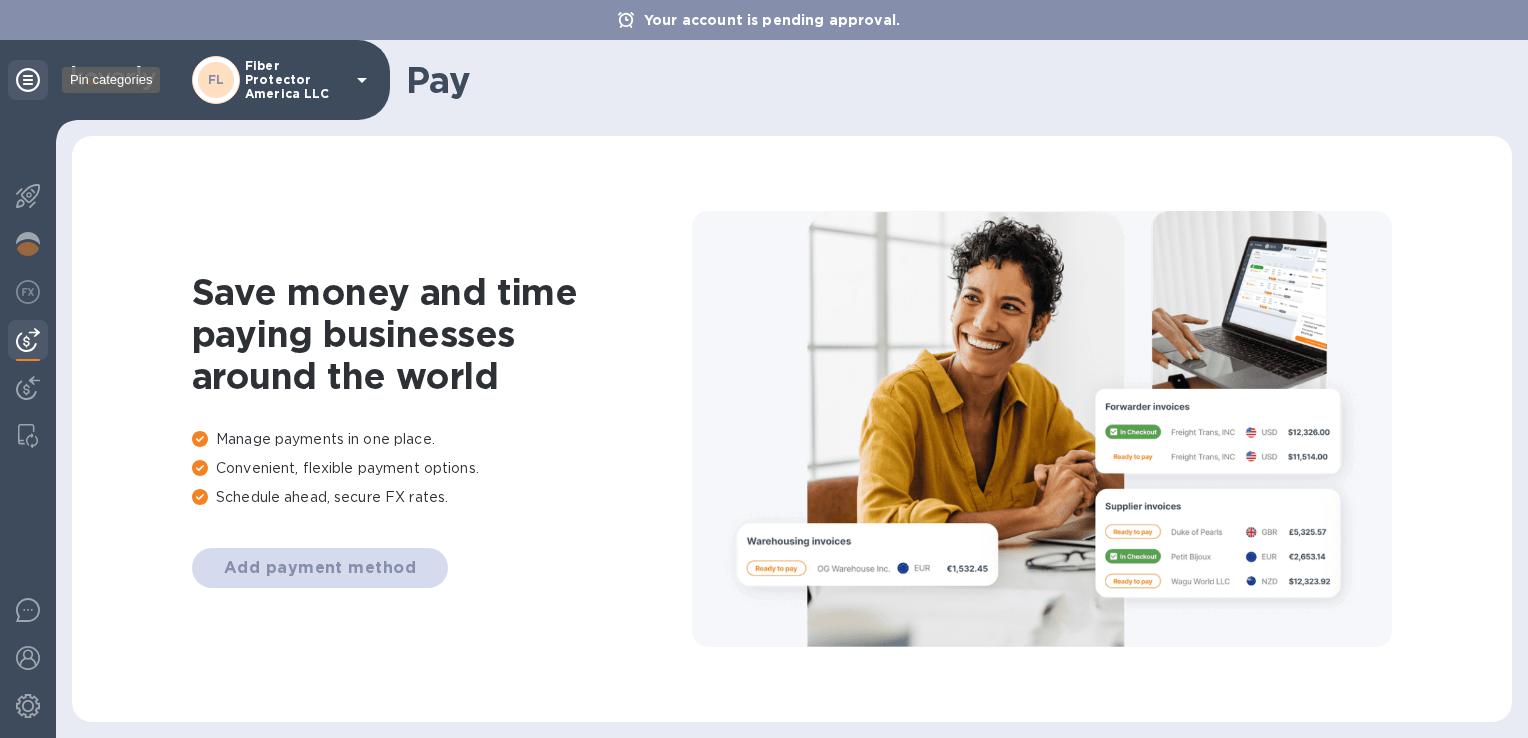 click 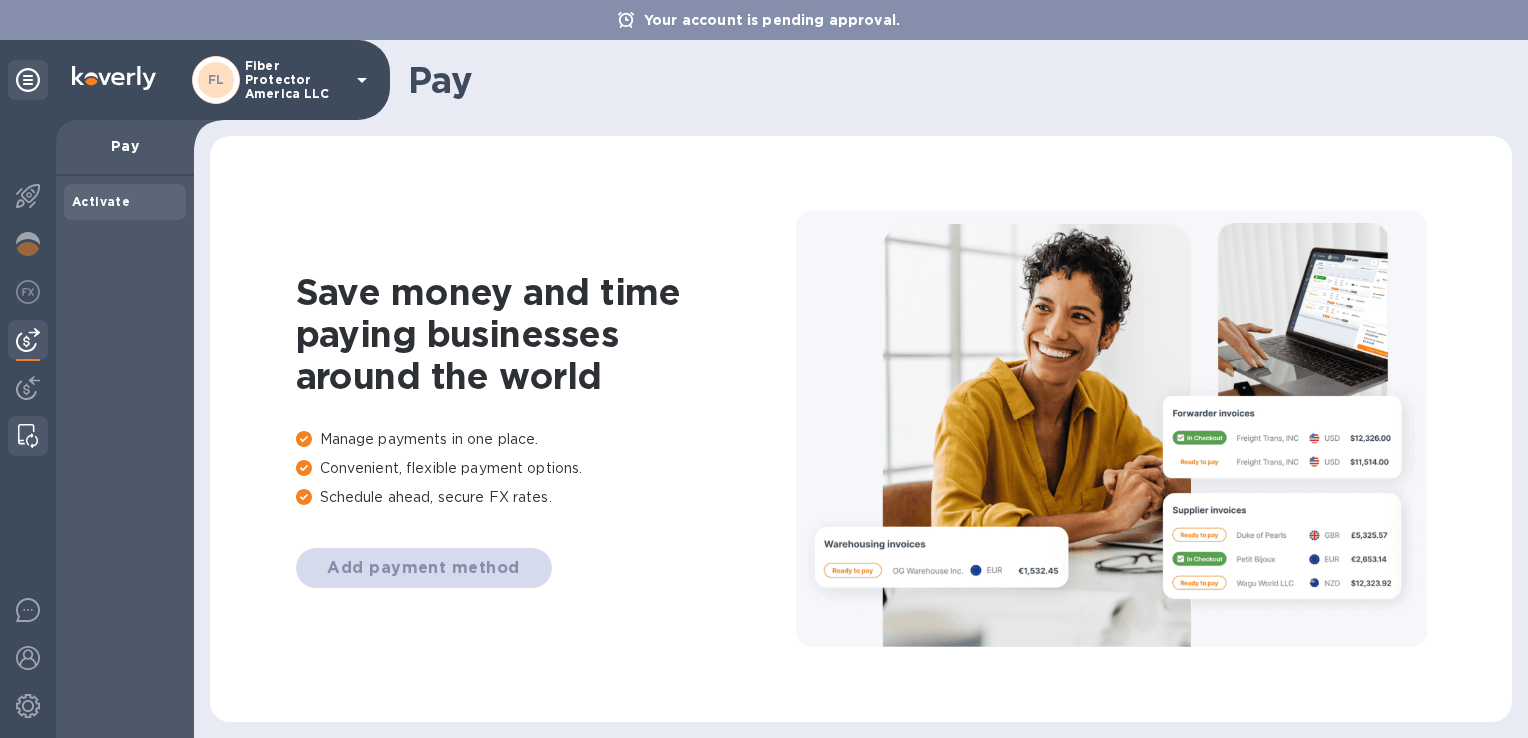 click at bounding box center (28, 436) 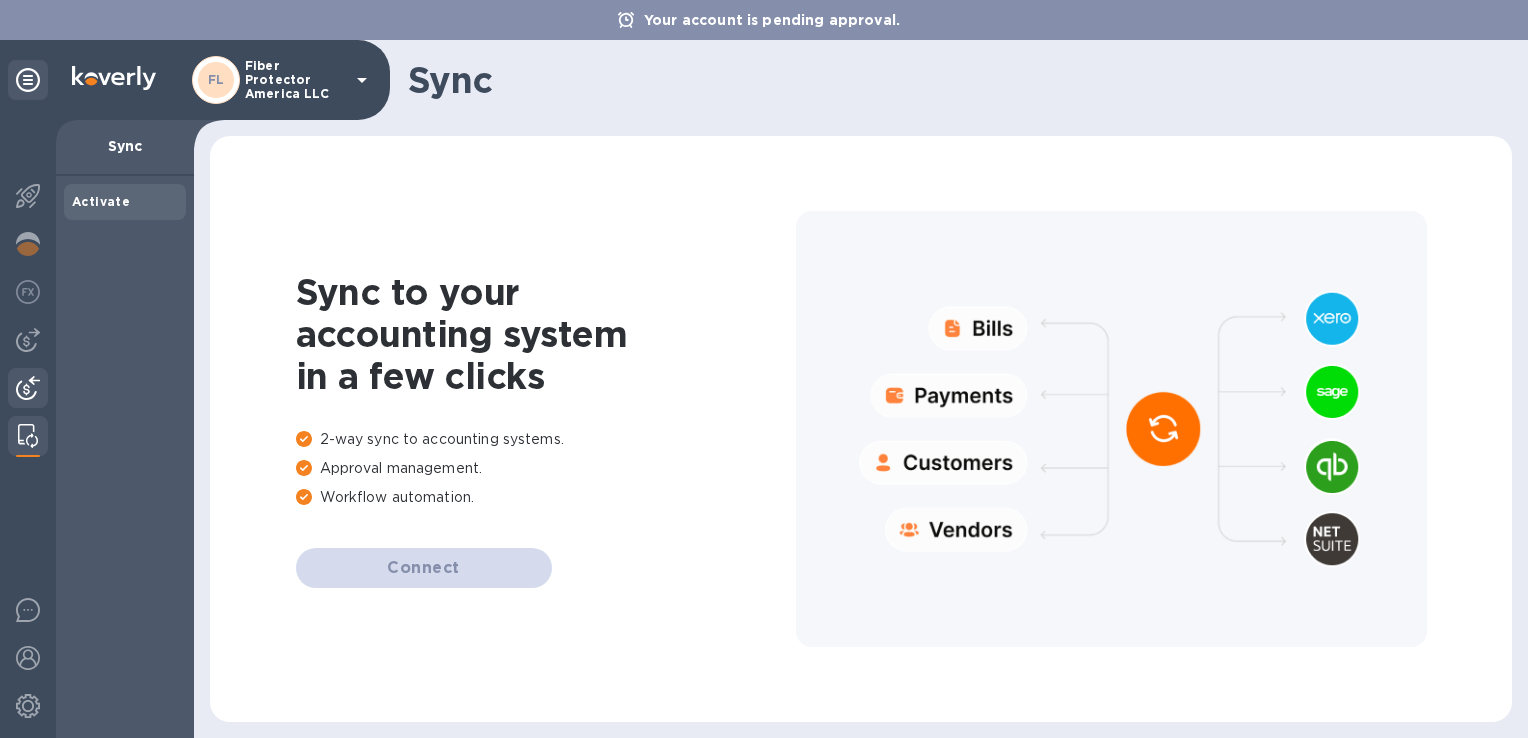 click at bounding box center [28, 388] 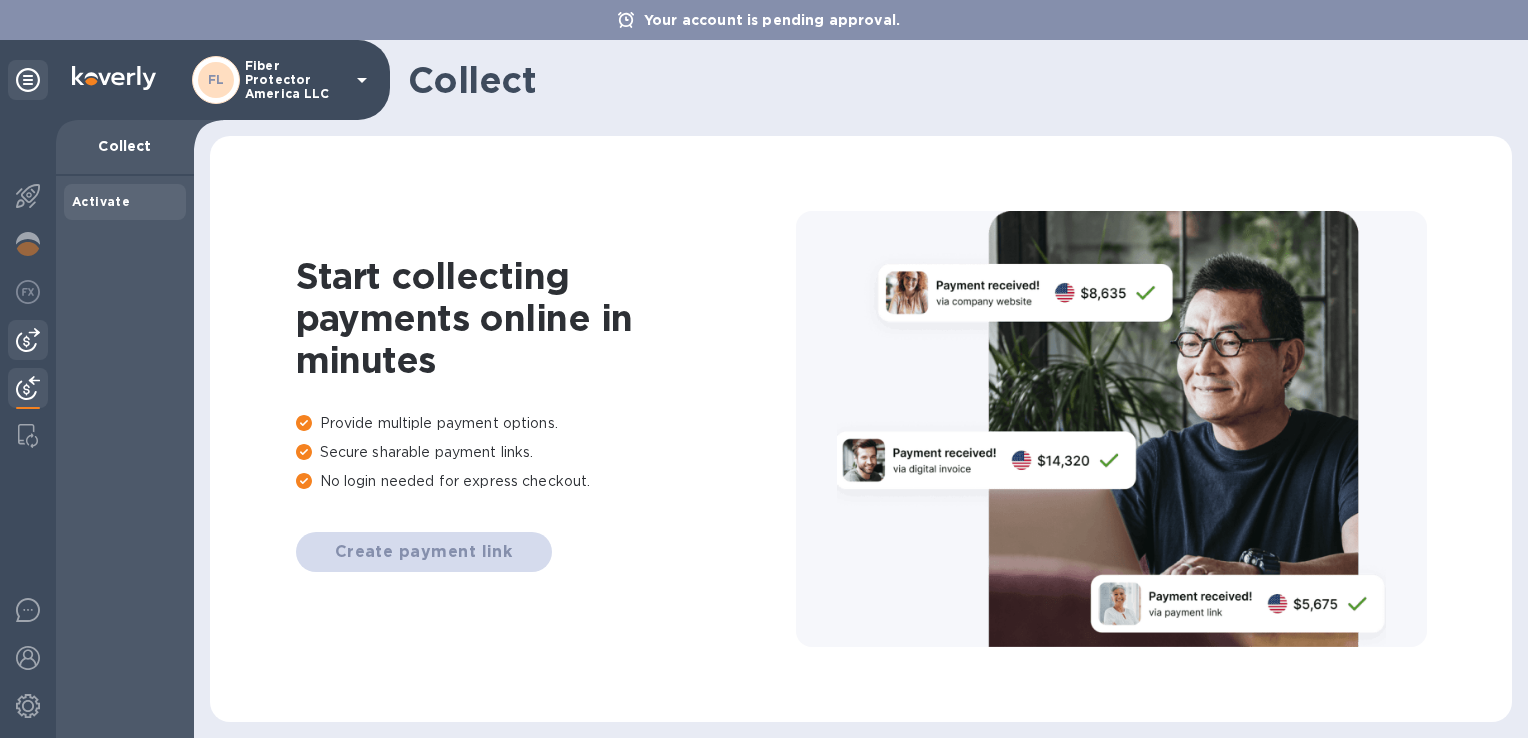 click at bounding box center (28, 340) 